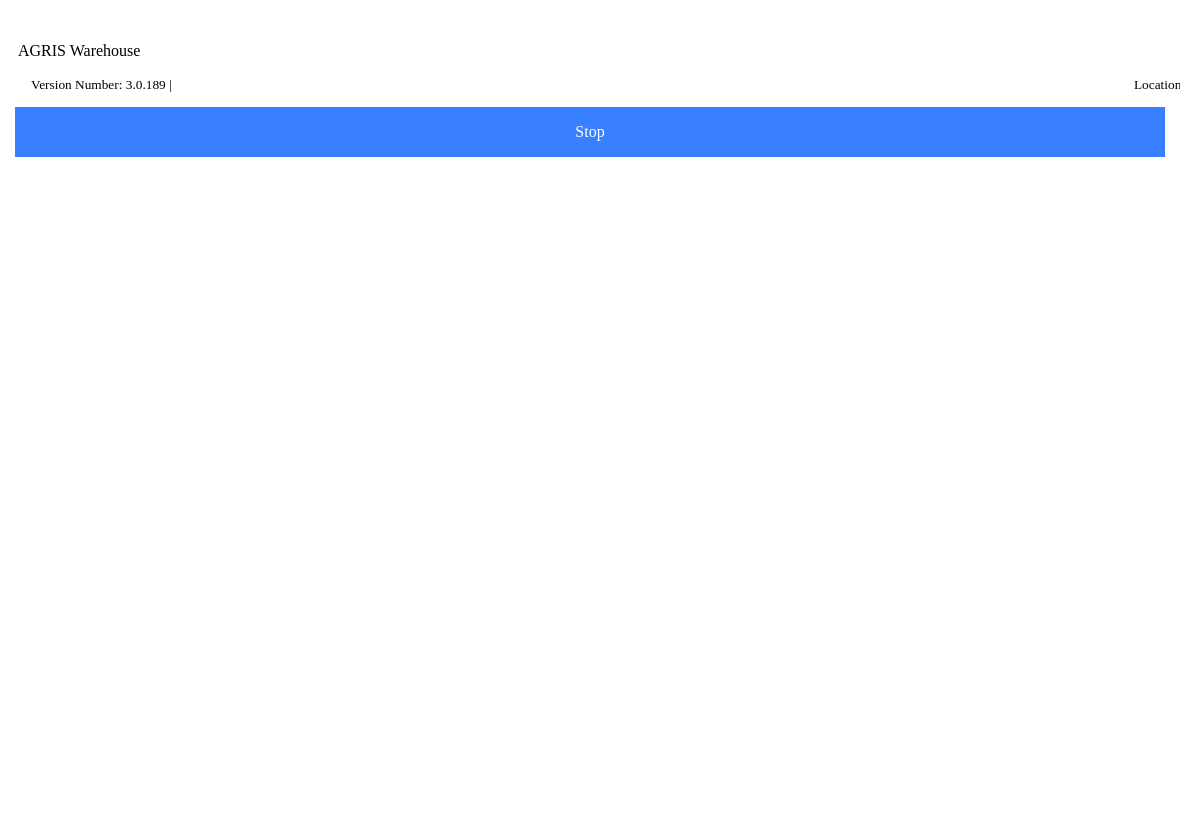 scroll, scrollTop: 0, scrollLeft: 0, axis: both 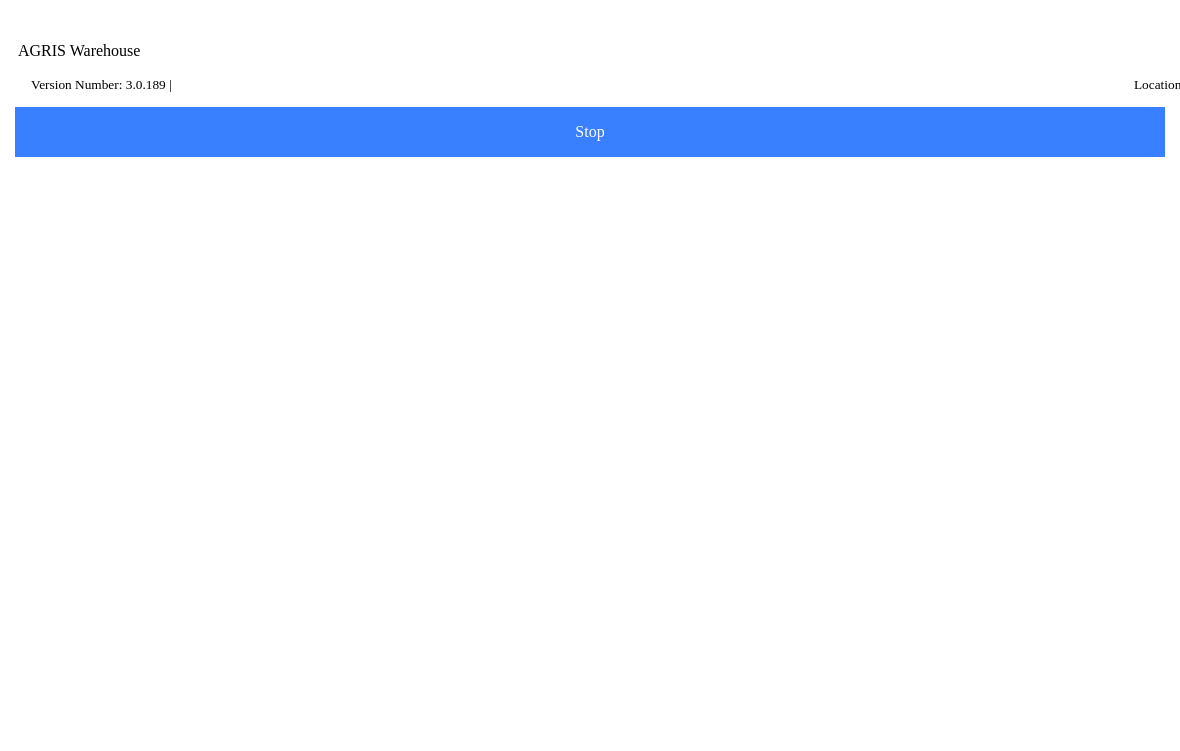 click on "Select Dataset" at bounding box center [0, 0] 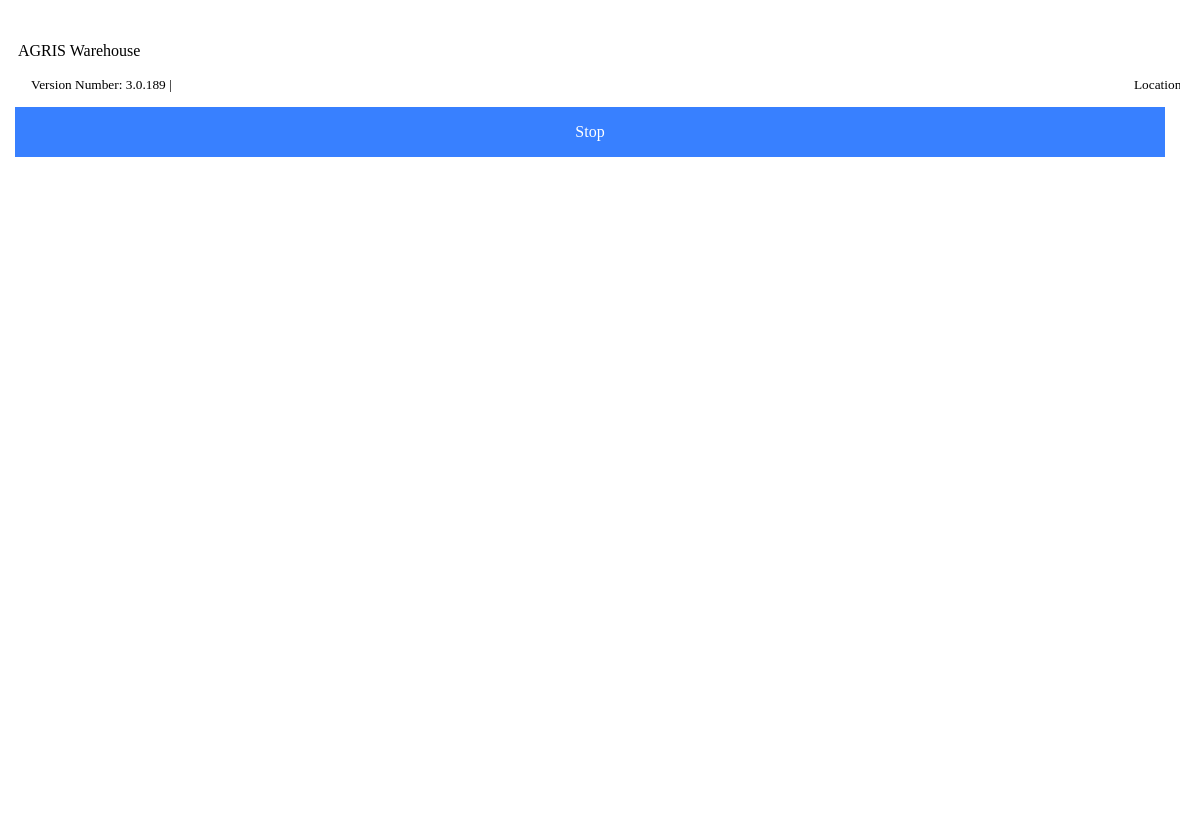 click 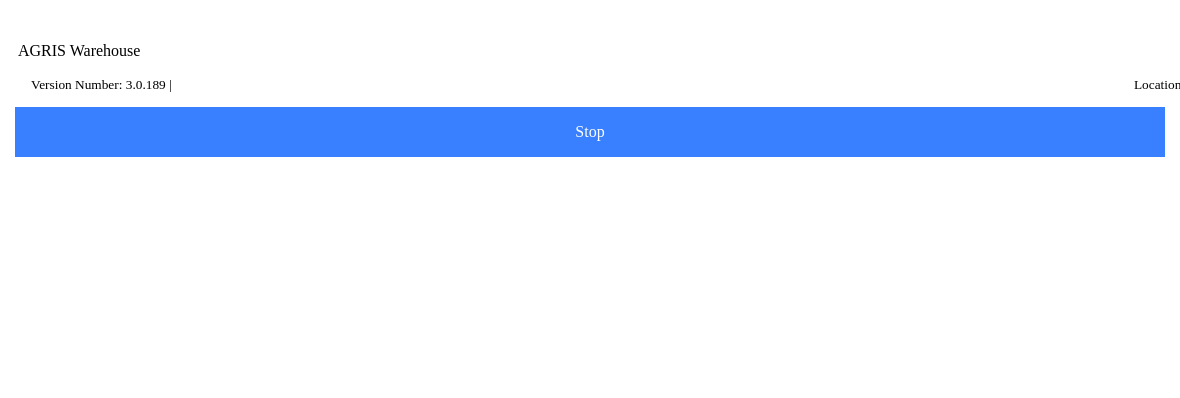 click on "Select Dataset" at bounding box center [590, 364] 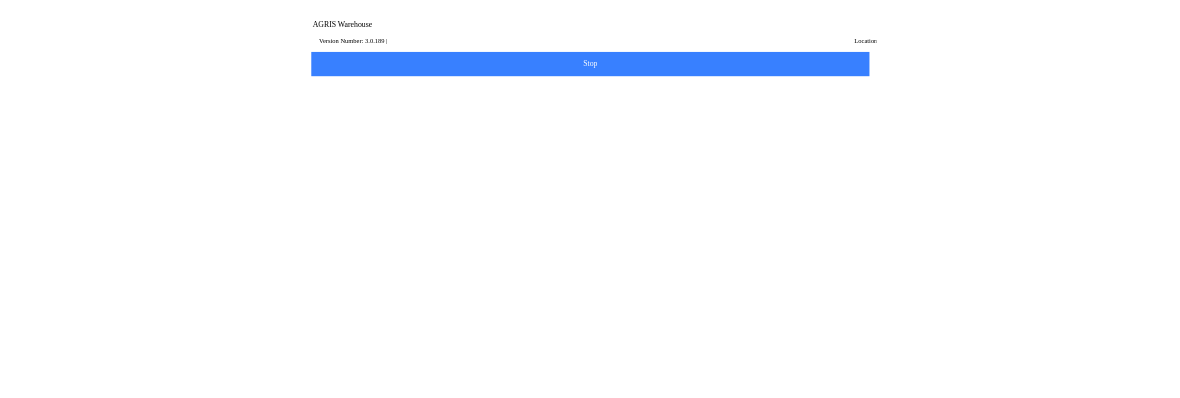 scroll, scrollTop: 1077, scrollLeft: 0, axis: vertical 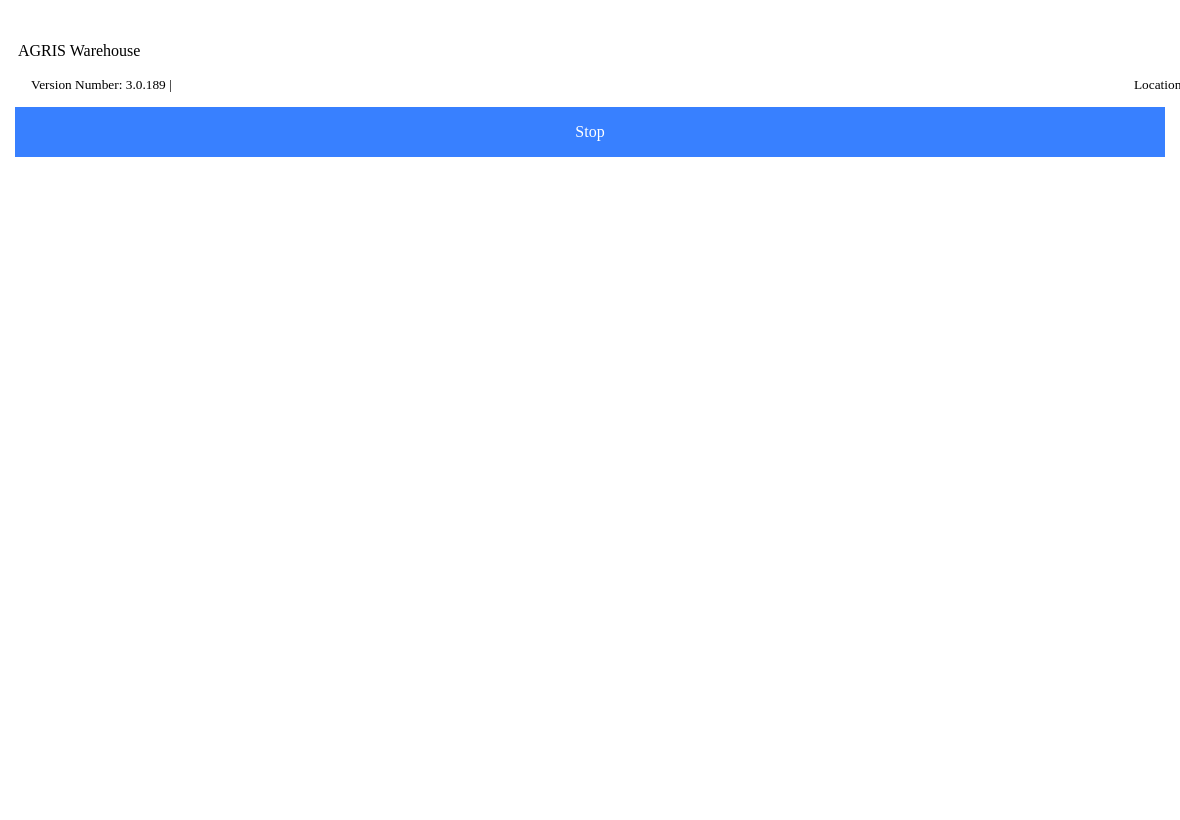 click on "A009" at bounding box center [590, 516] 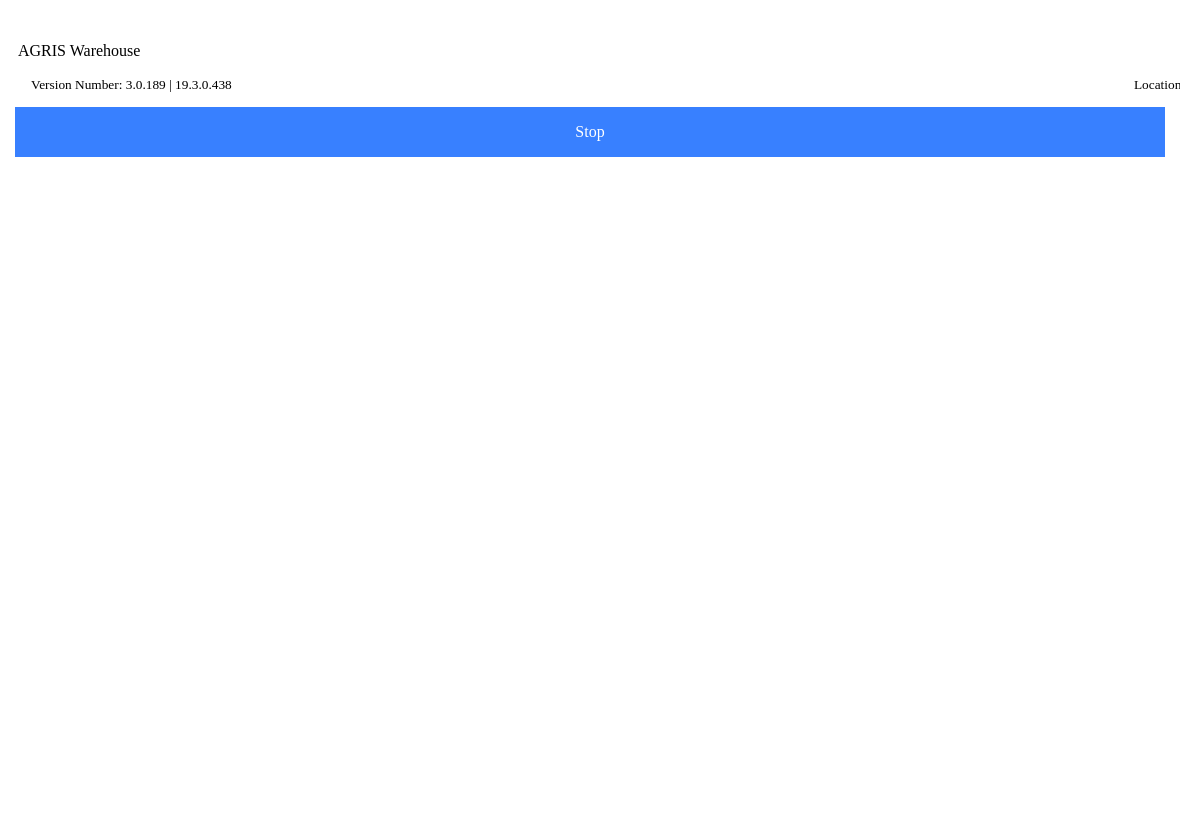 click on "AGRIS Username" 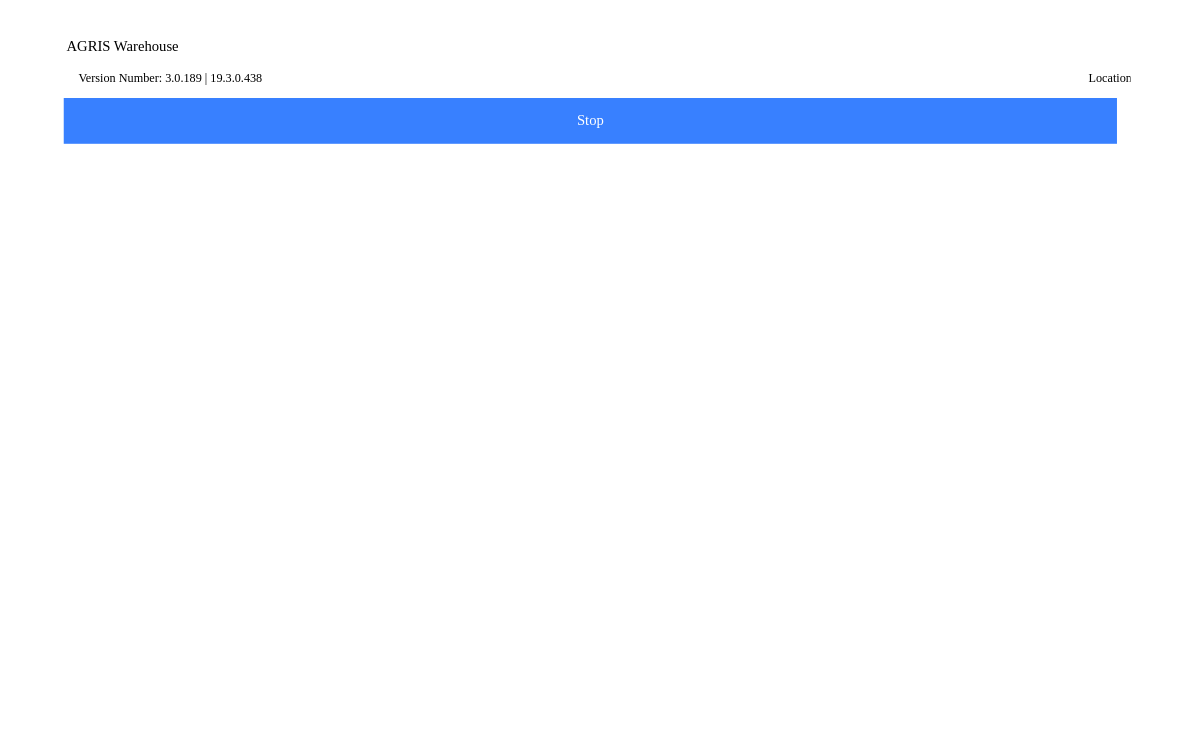 scroll, scrollTop: 25, scrollLeft: 0, axis: vertical 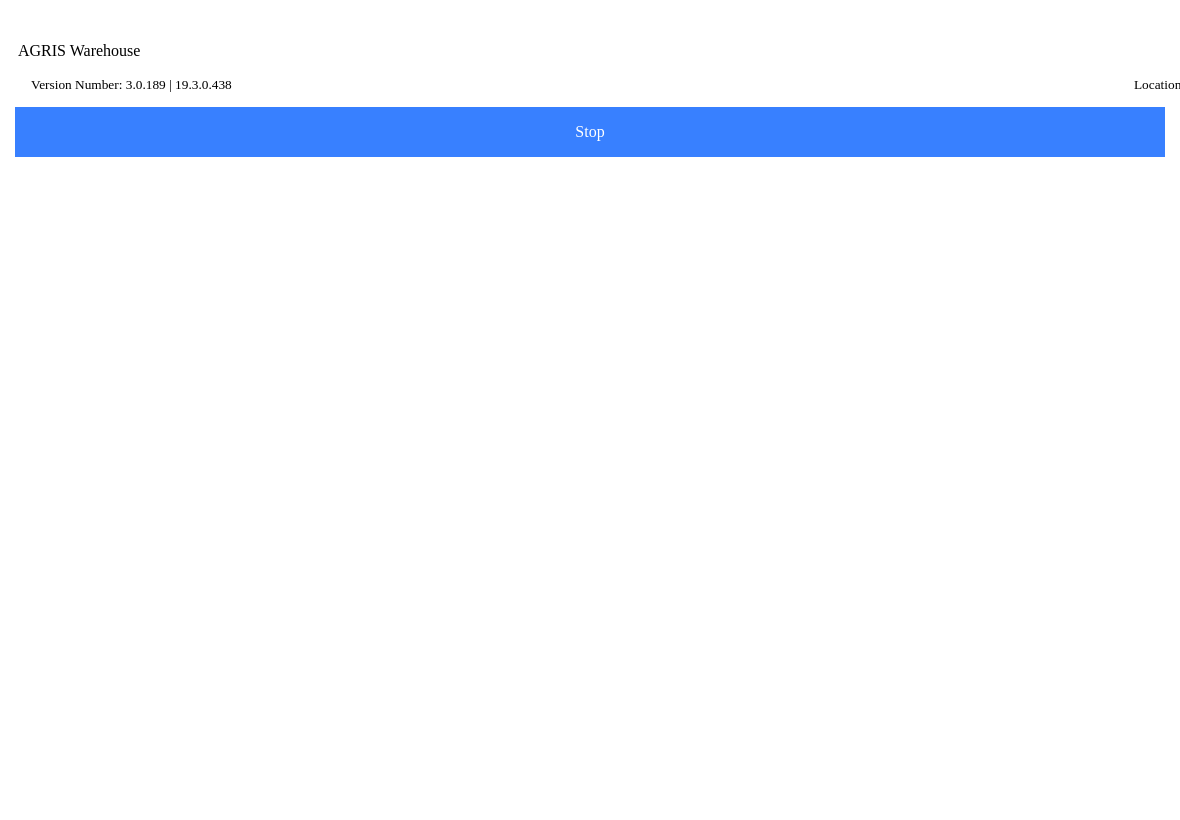 type on "6" 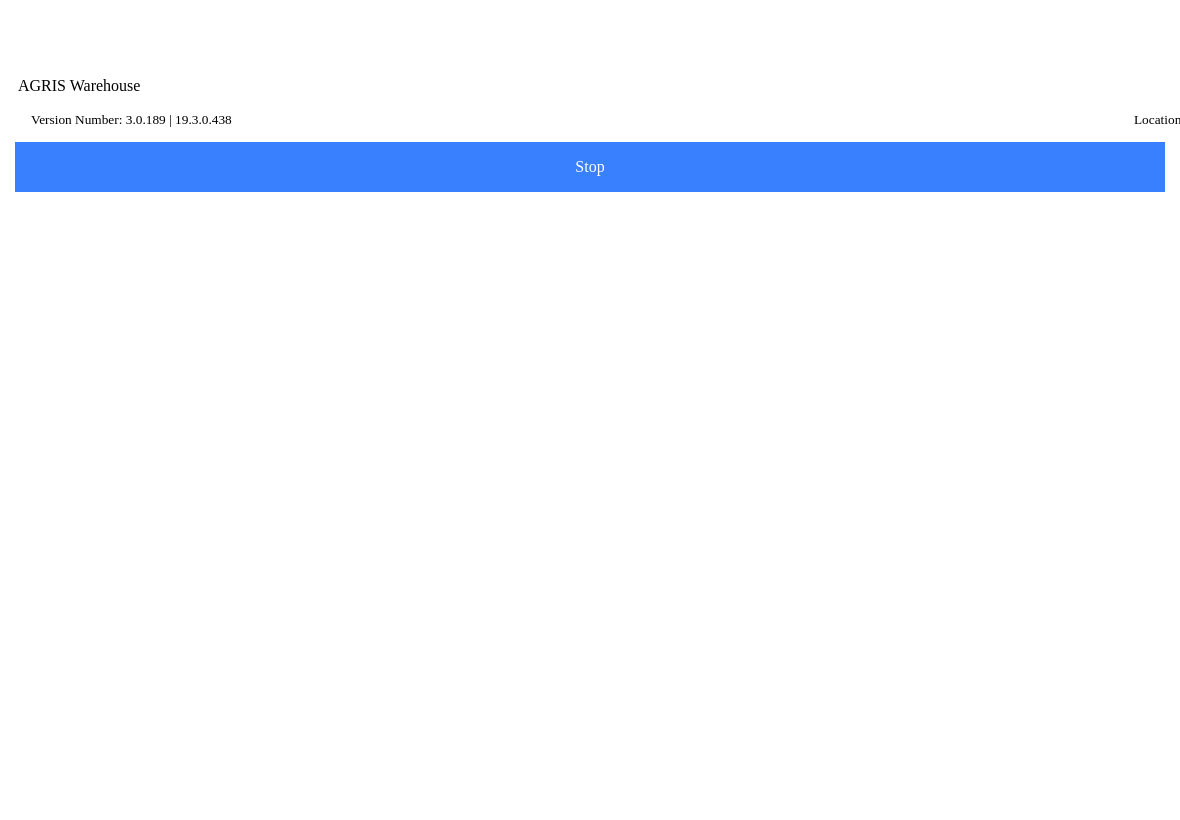 scroll, scrollTop: 94, scrollLeft: 0, axis: vertical 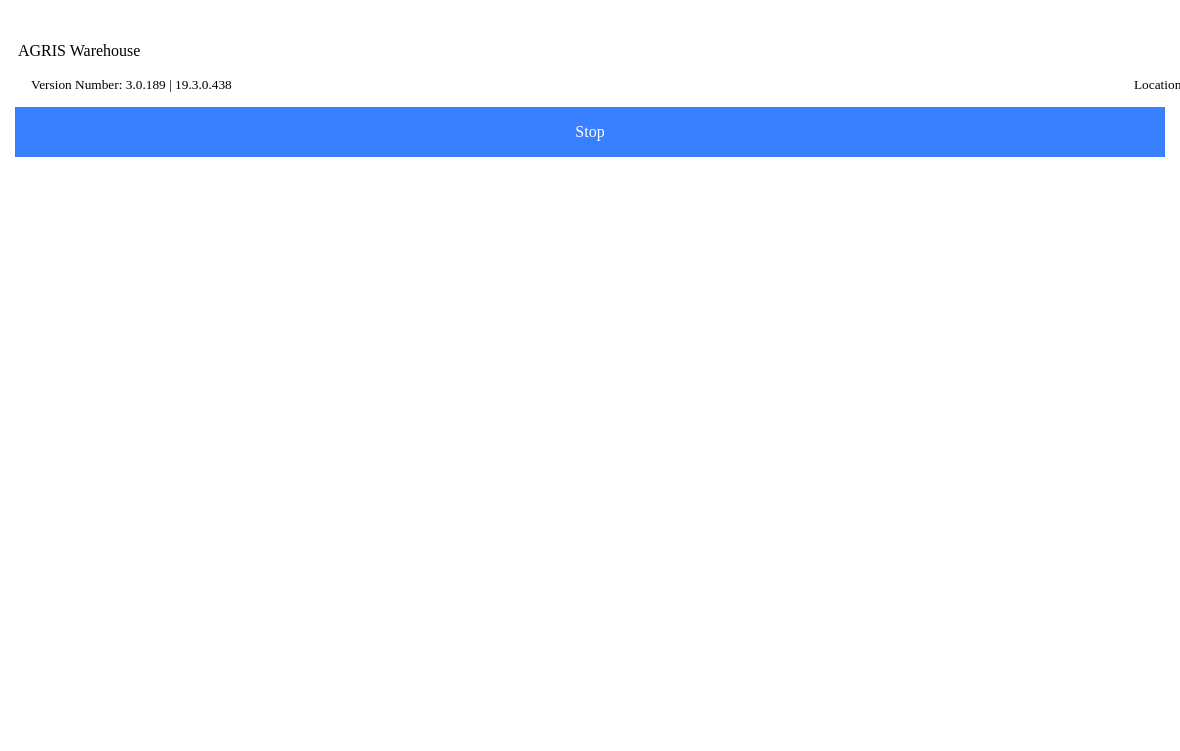 click on "Log in" at bounding box center (590, 272) 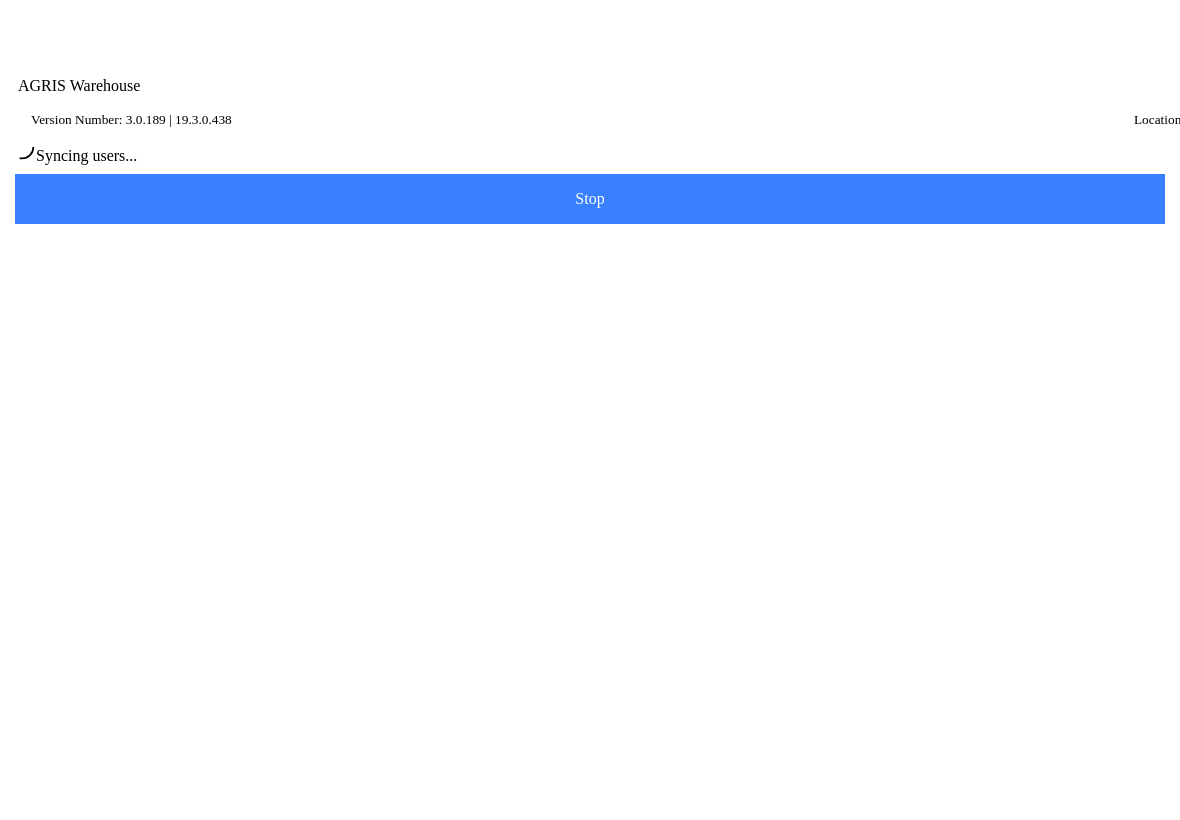 scroll, scrollTop: 25, scrollLeft: 0, axis: vertical 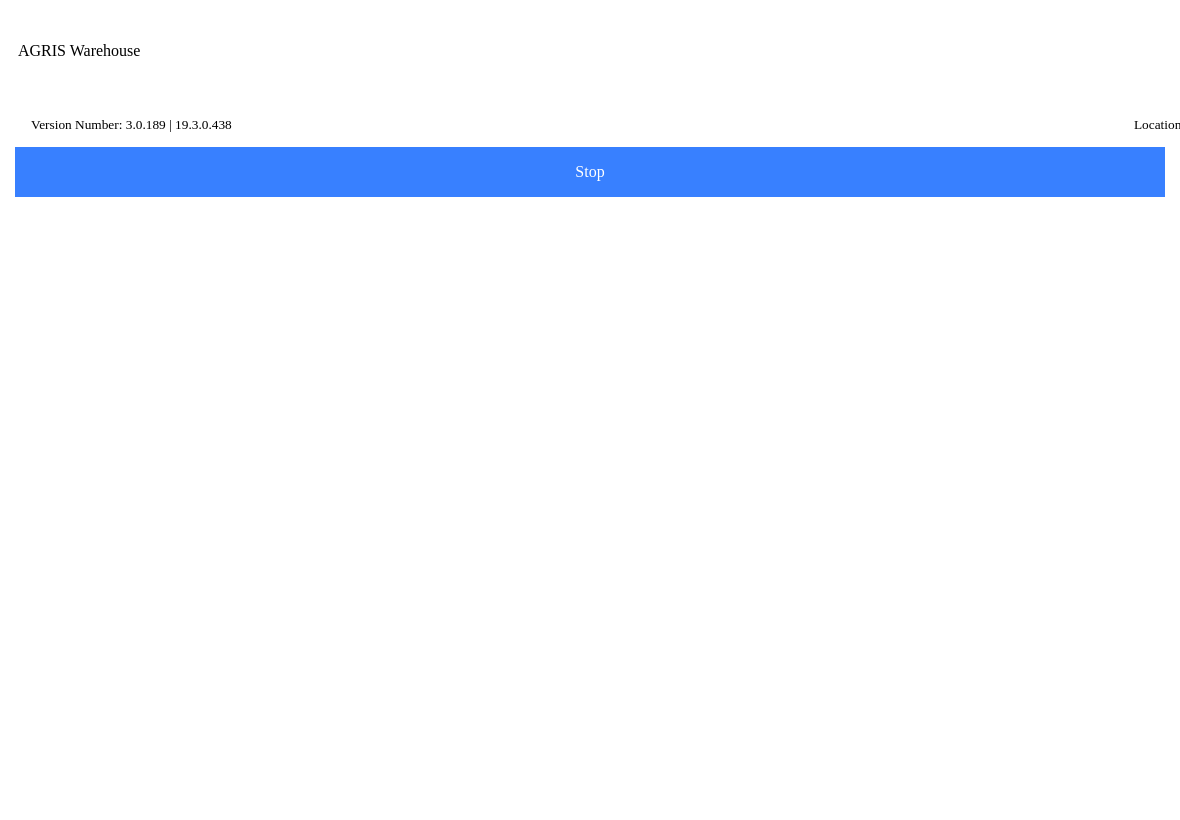 click on "Location" 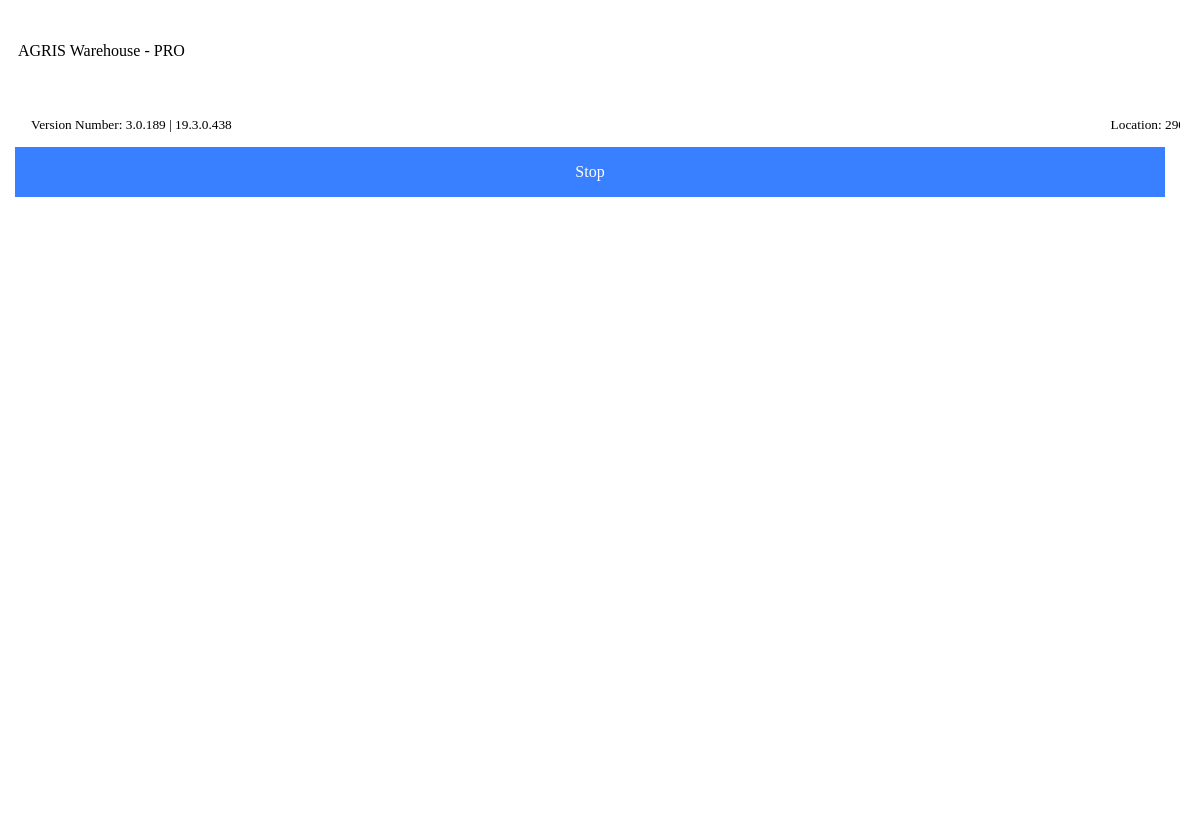 click 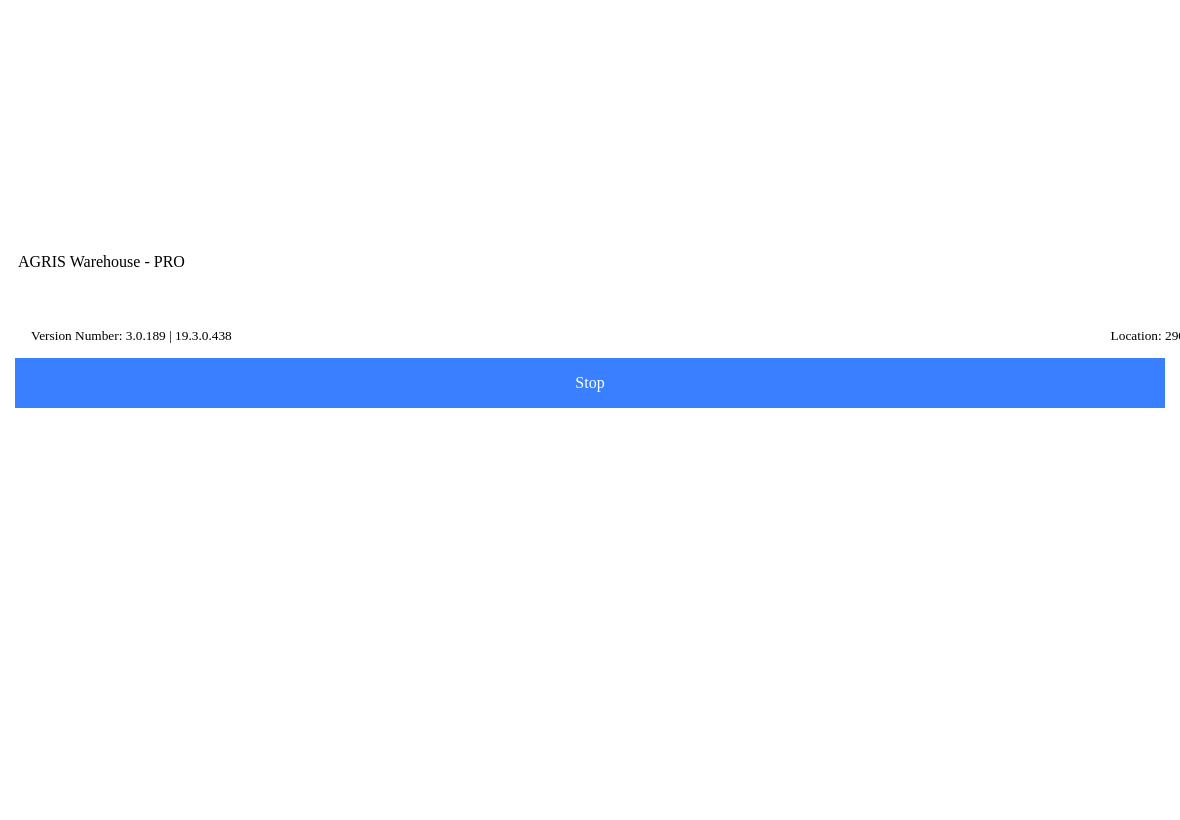 scroll, scrollTop: 1, scrollLeft: 0, axis: vertical 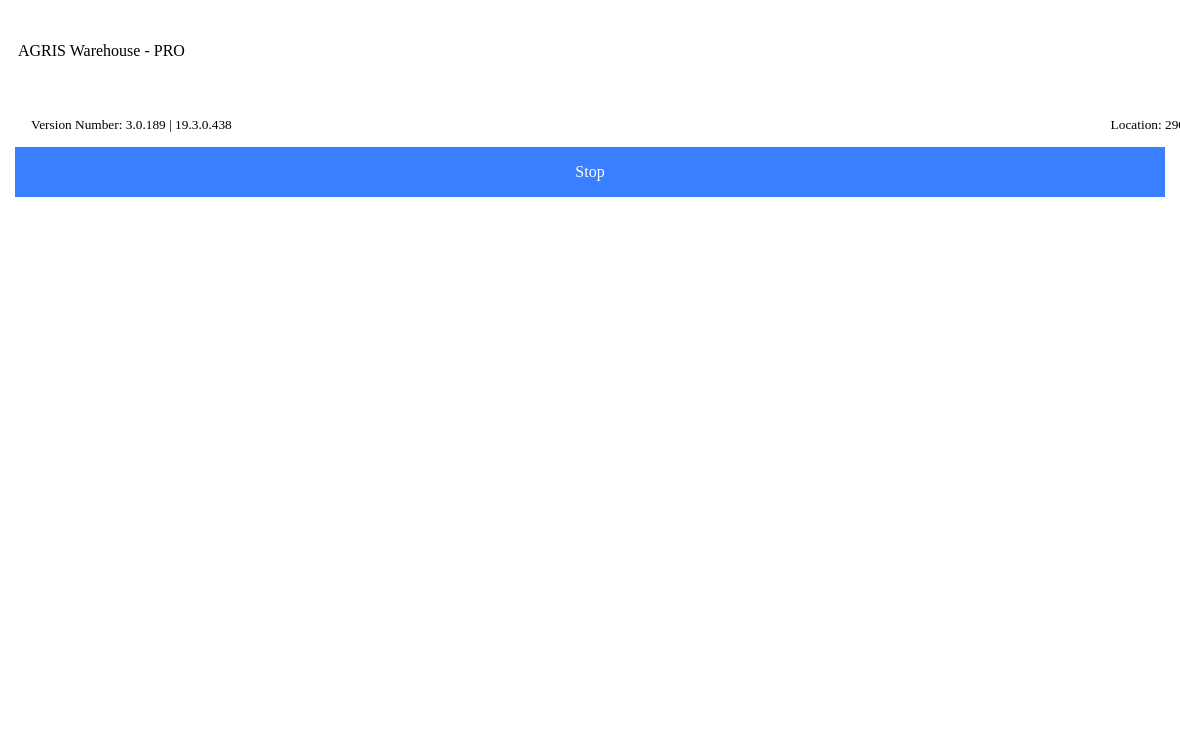 type on "010010" 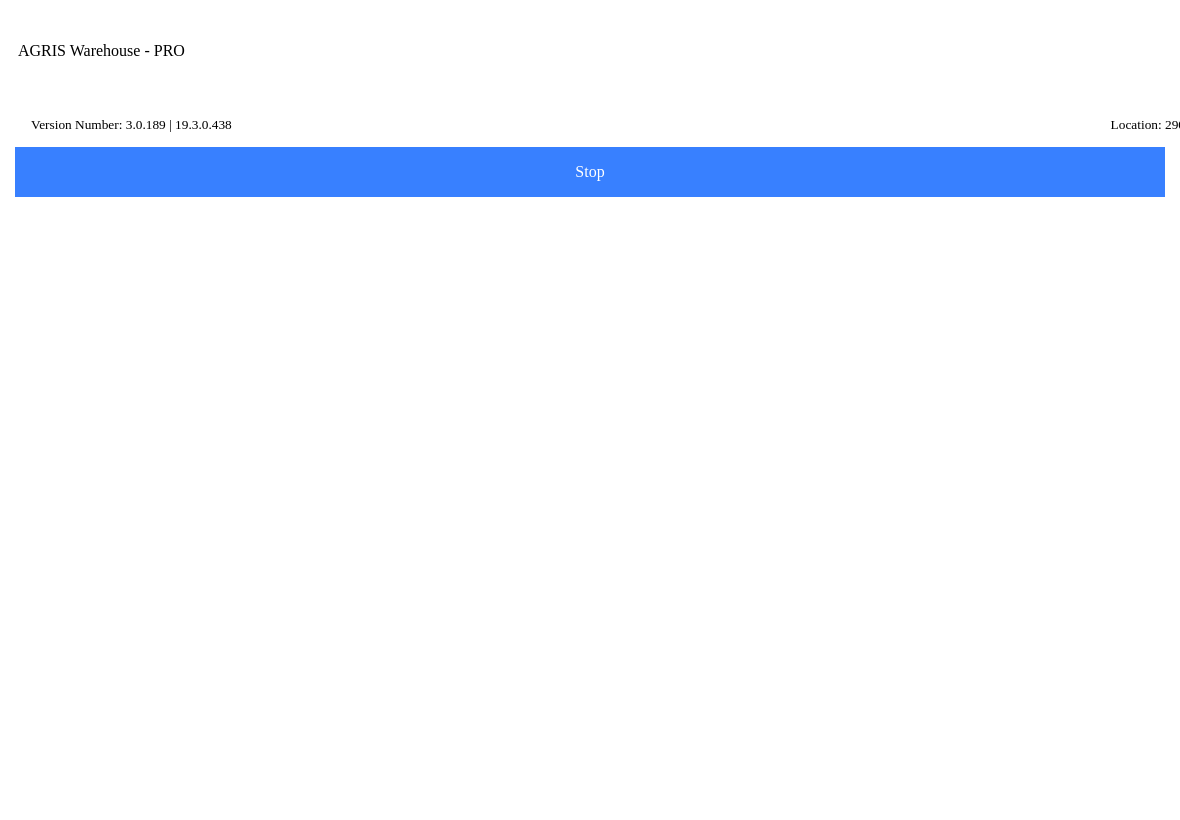click on "On Hand: 8111207371752.339" at bounding box center (137, 603) 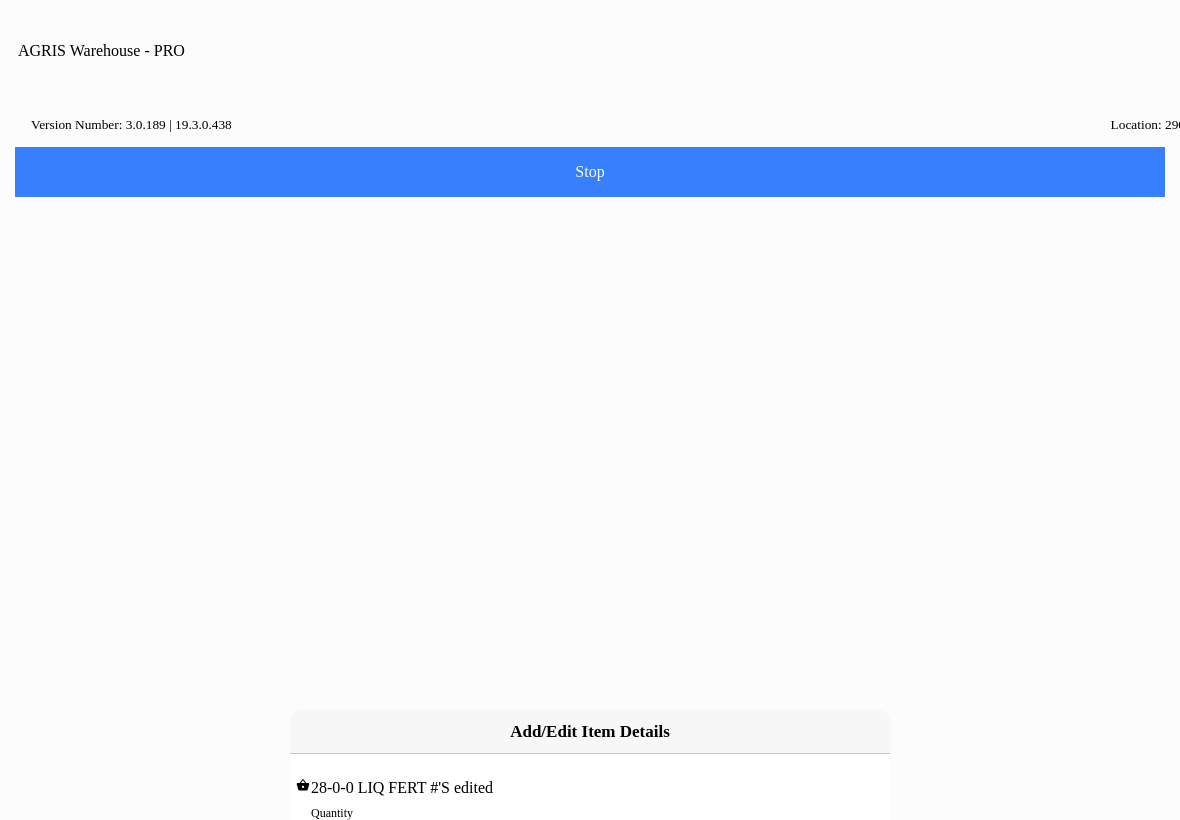 click on "0" at bounding box center [590, 834] 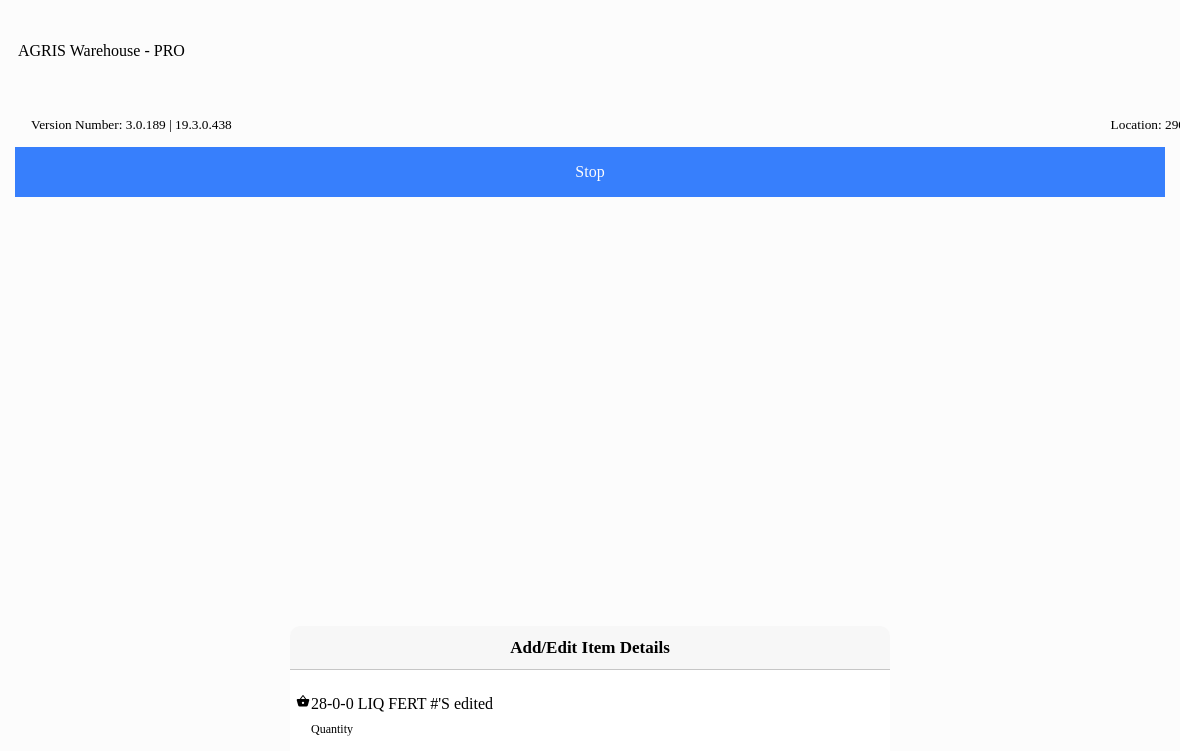 type on "1" 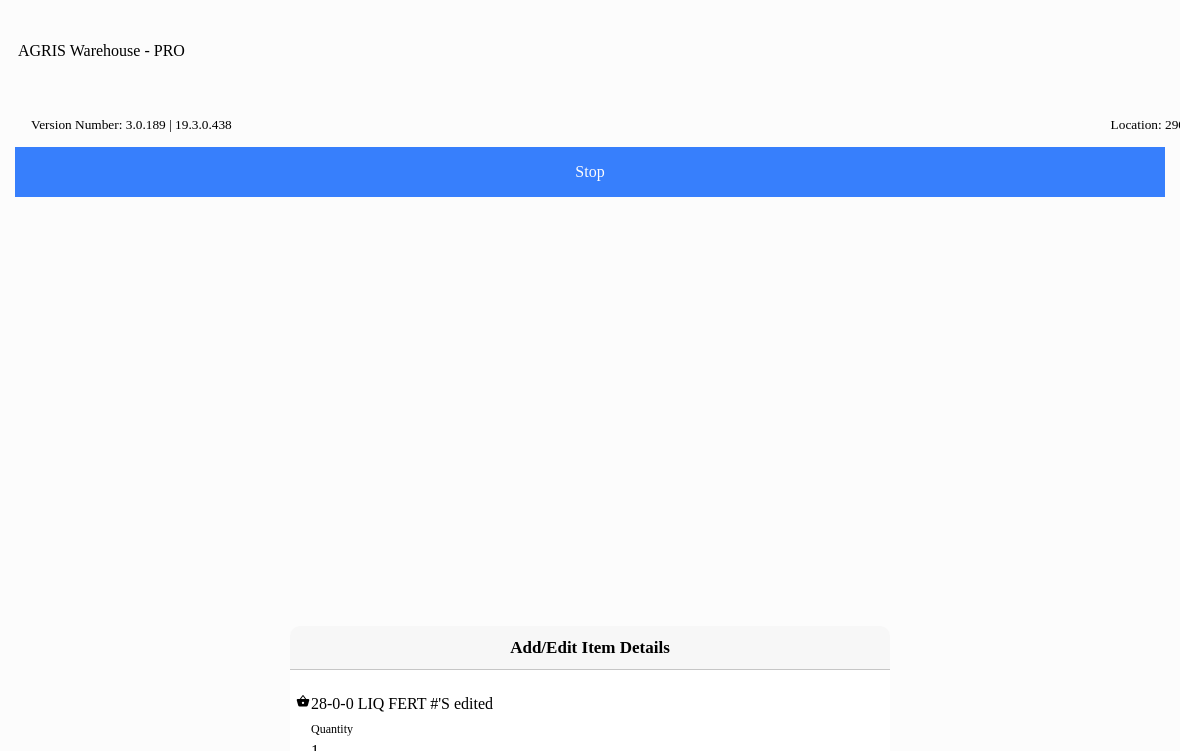 click on "Add" at bounding box center [443, 799] 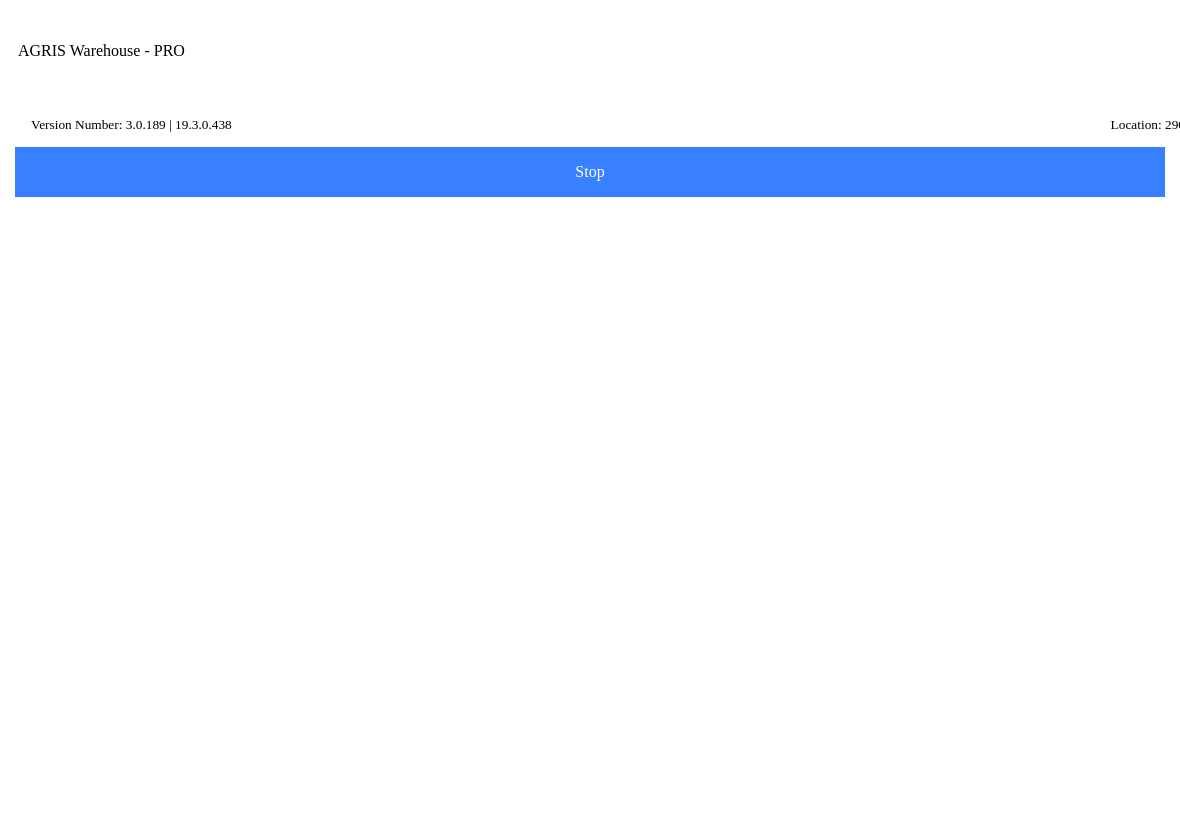 click on "Next" at bounding box center [590, 488] 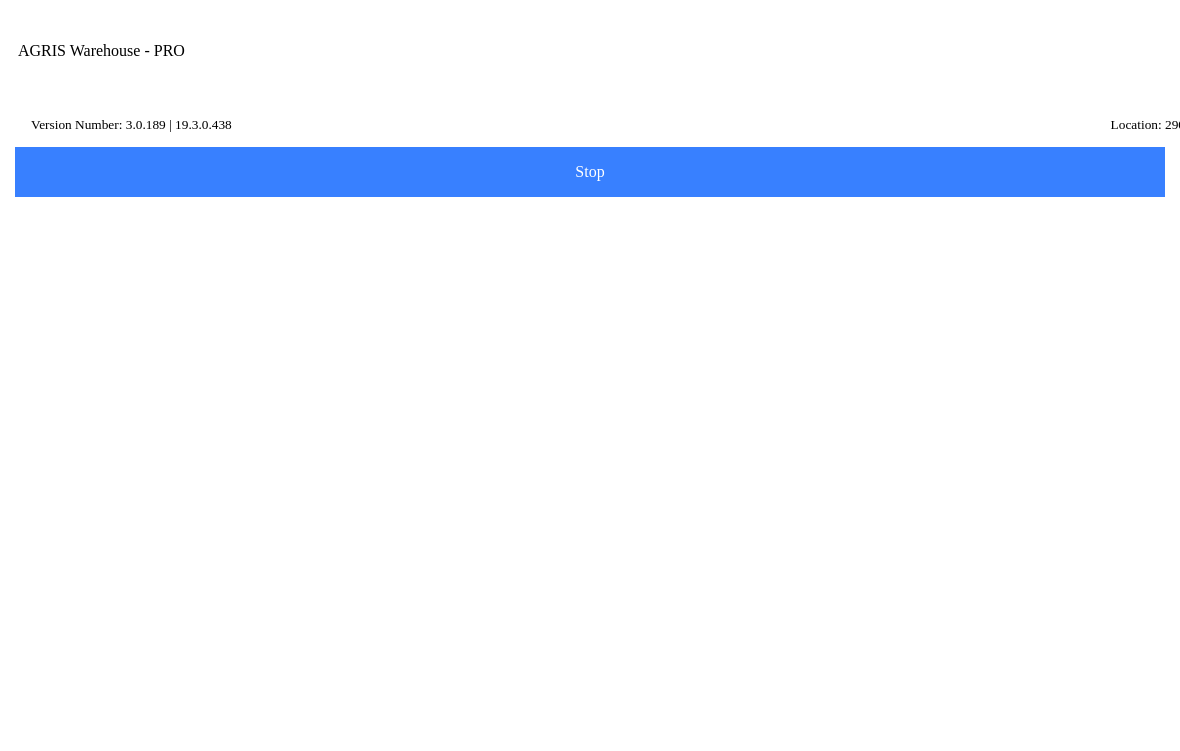 type on "afaq" 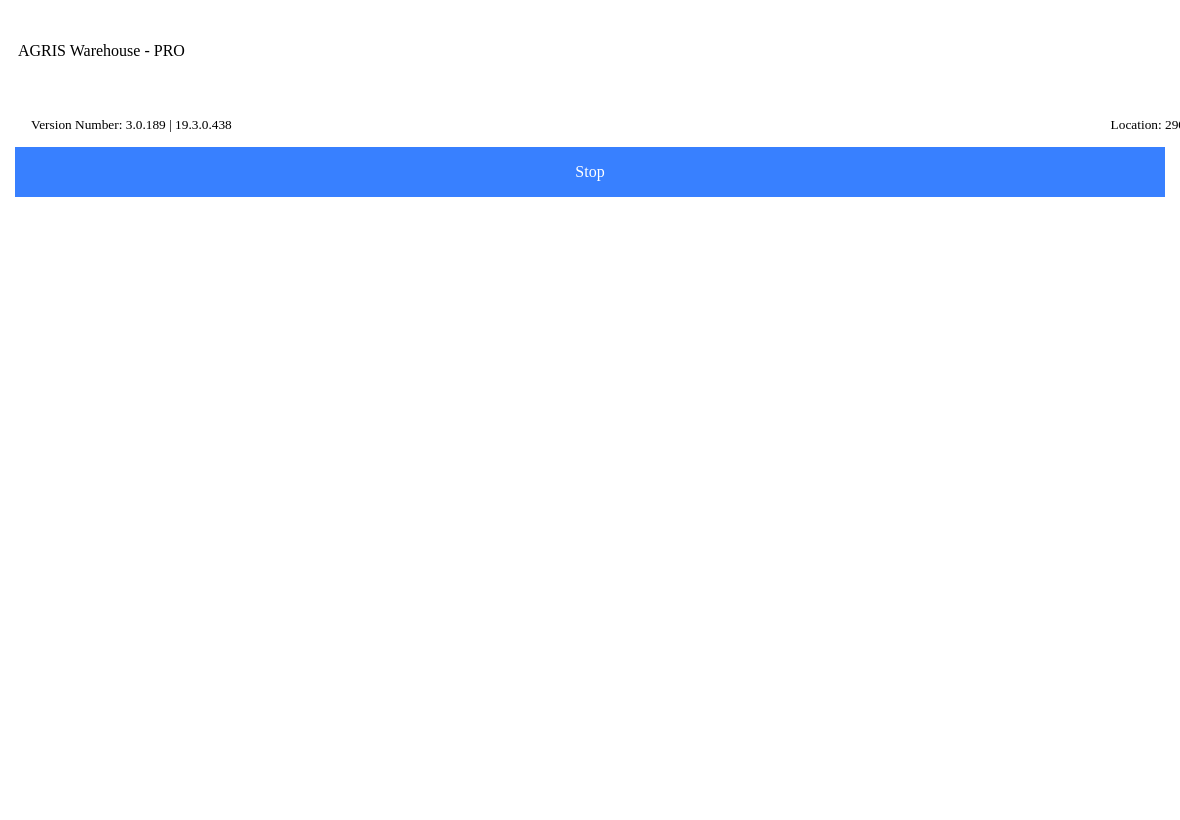 click on "Adress line 1" at bounding box center [590, 627] 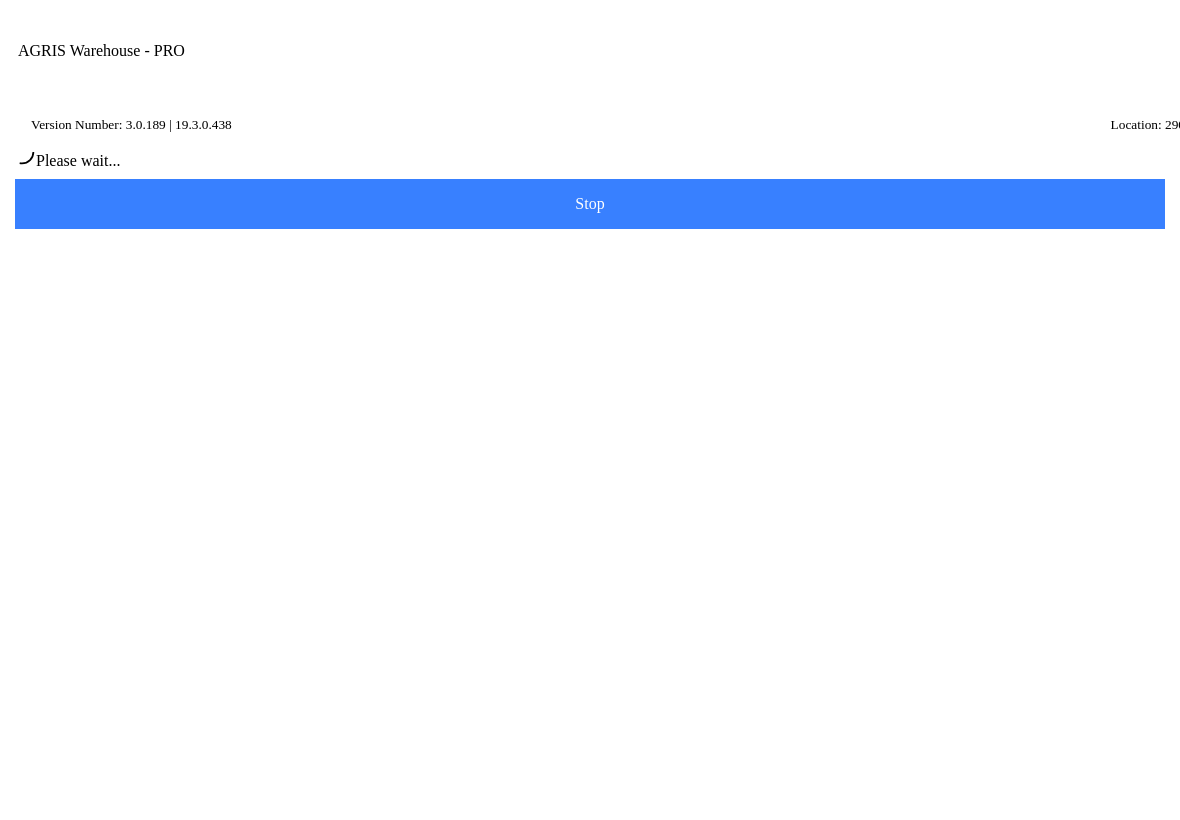 type on "[PERSON_NAME]" 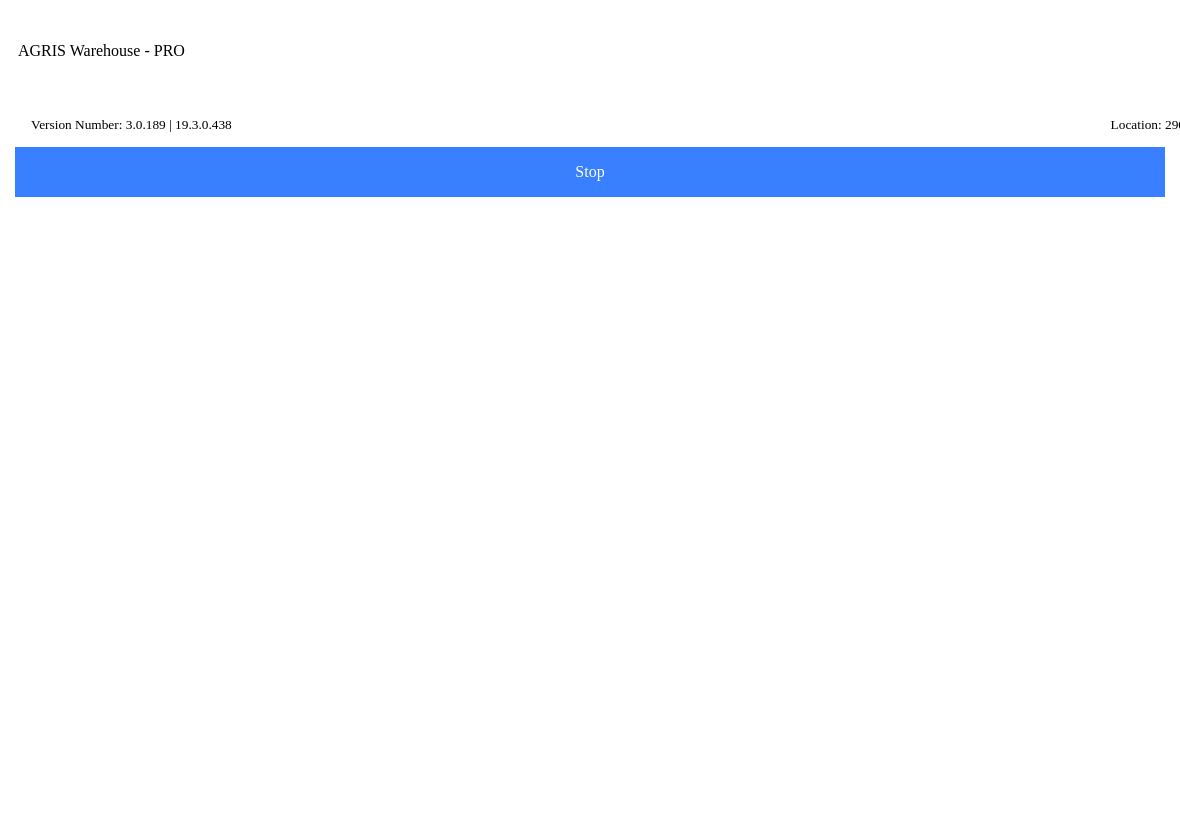 click on "Next" at bounding box center [590, 443] 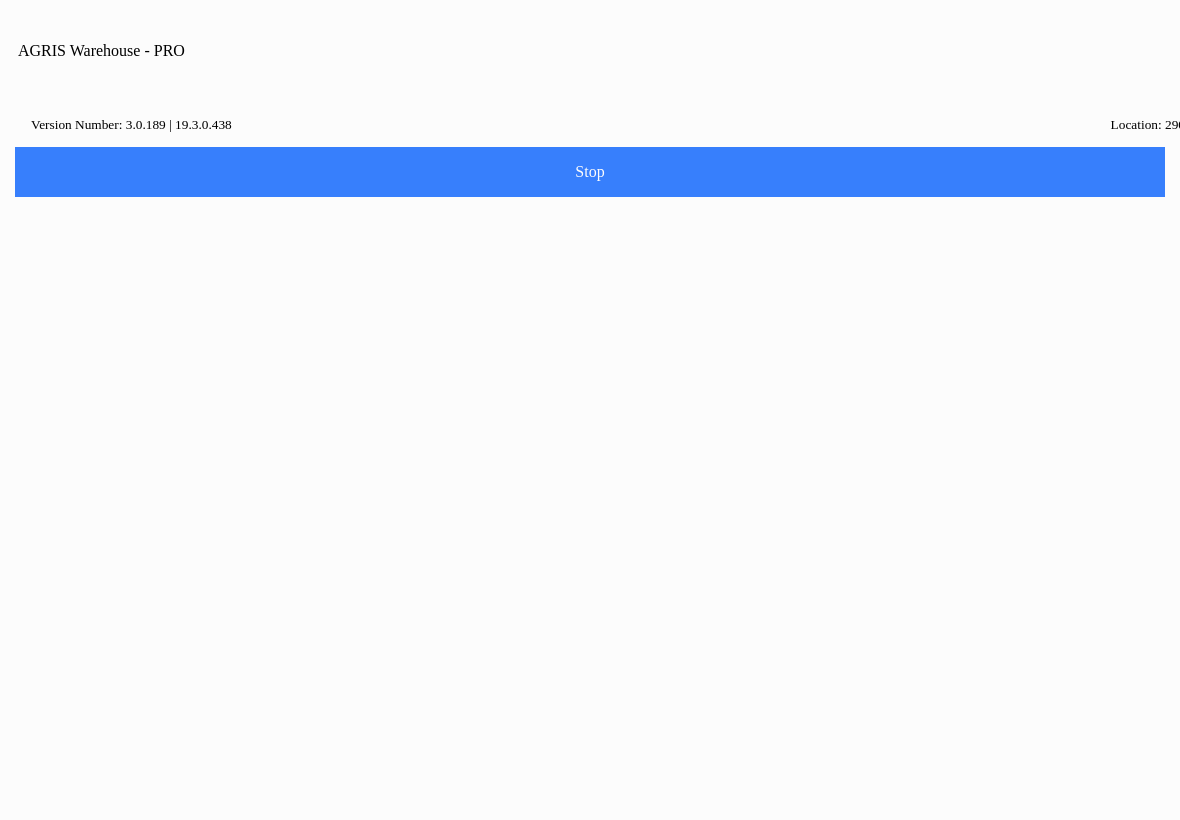 click on "Logout" at bounding box center [590, 1069] 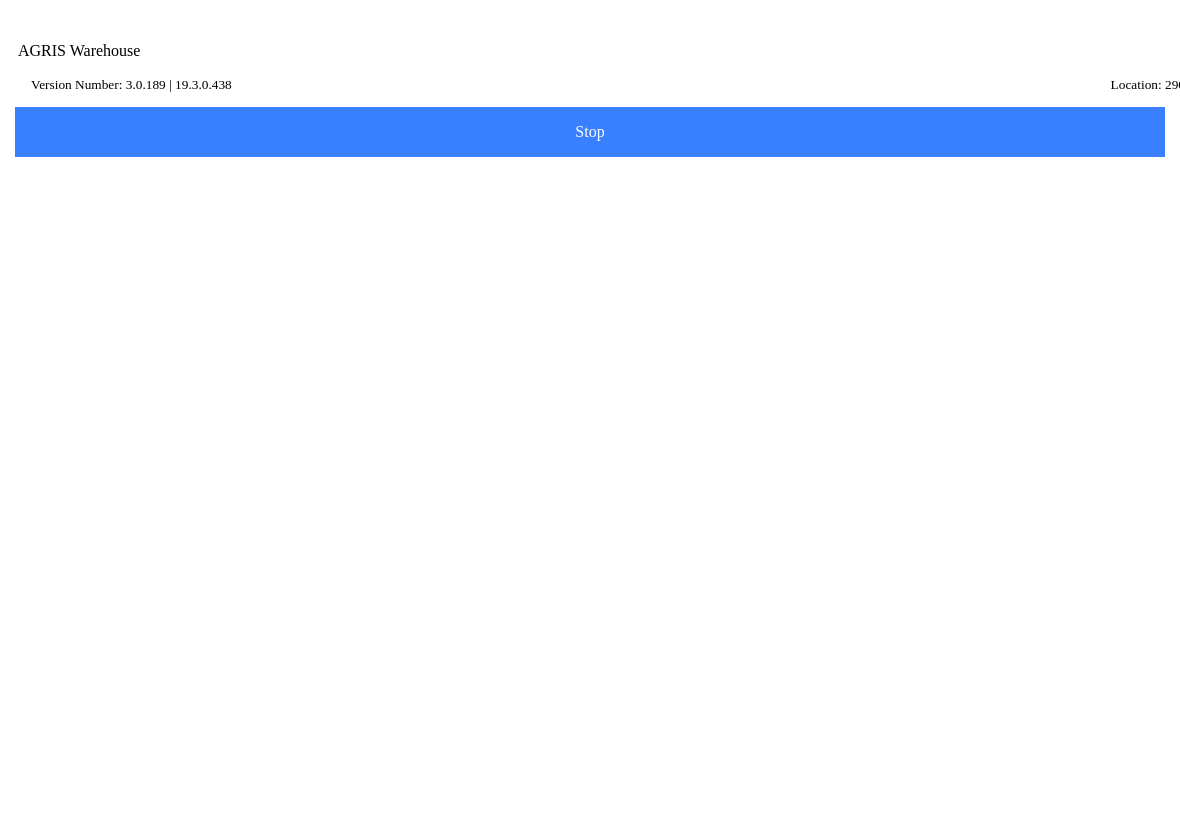 click on "Change Dataset" at bounding box center [877, 410] 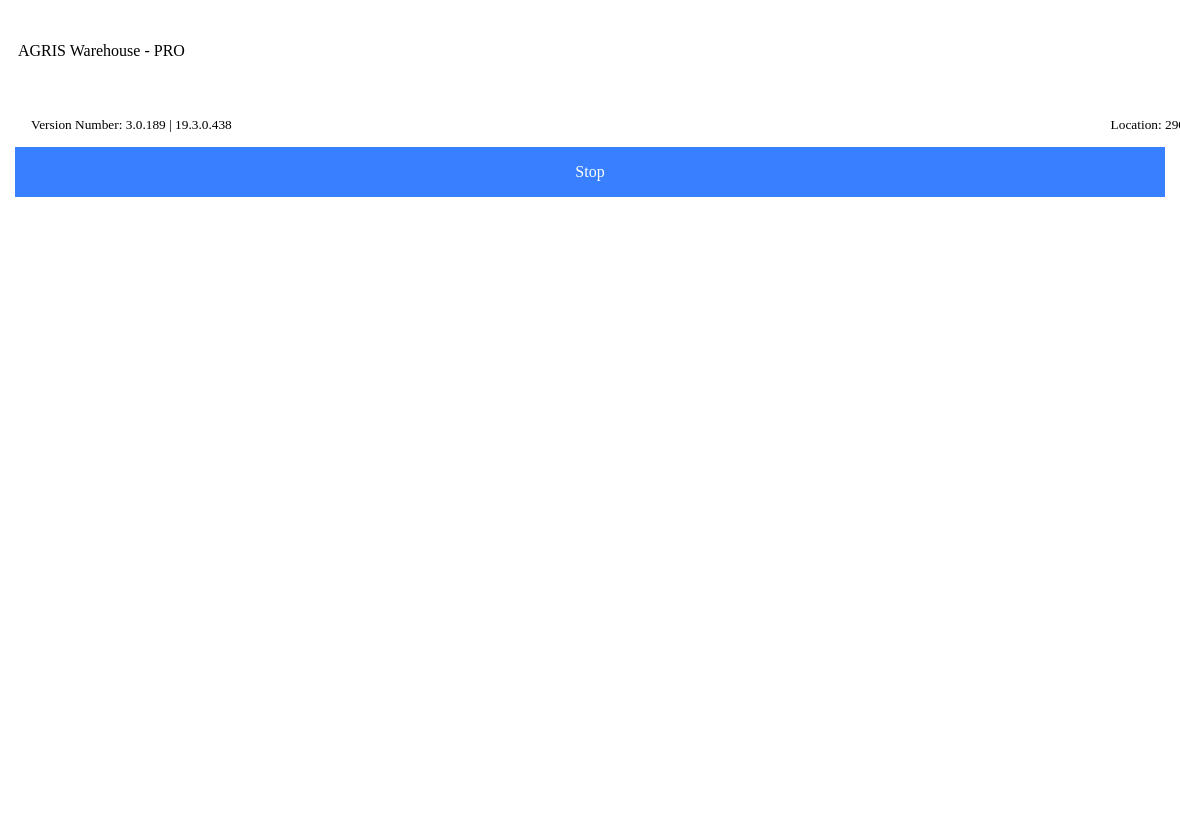 click on "Transfer" at bounding box center [590, 536] 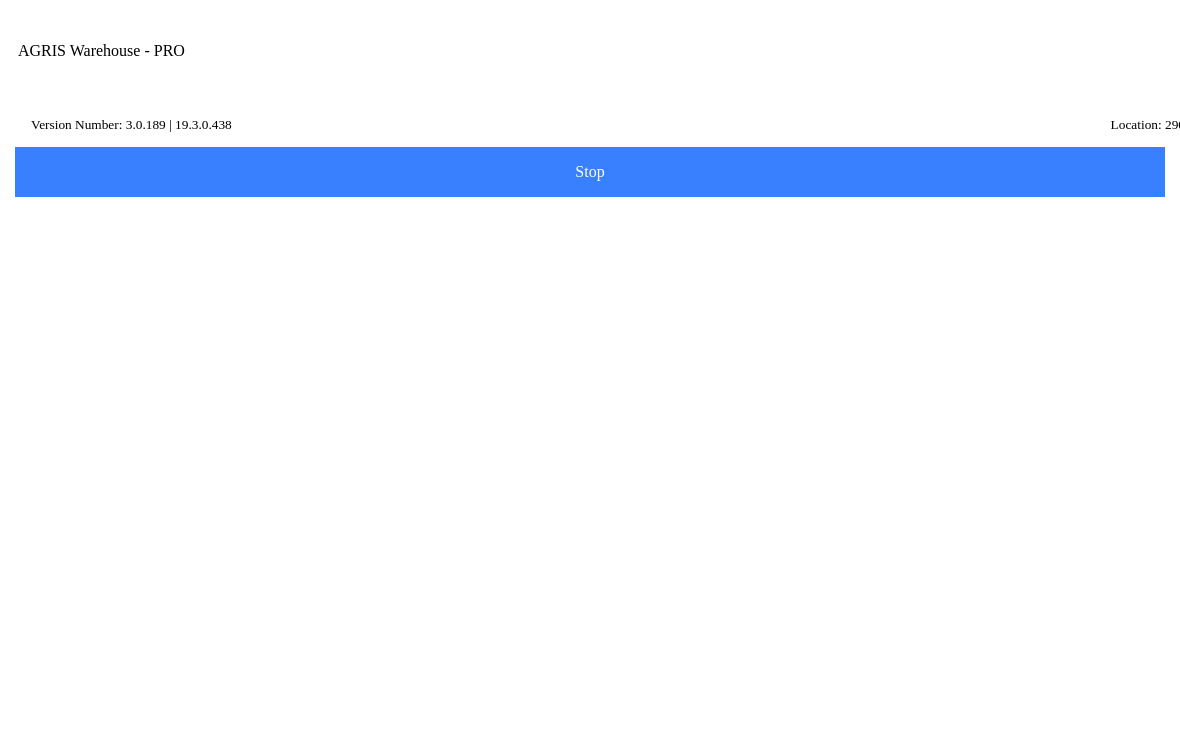 click on "100 - ANSELMO" at bounding box center [590, 308] 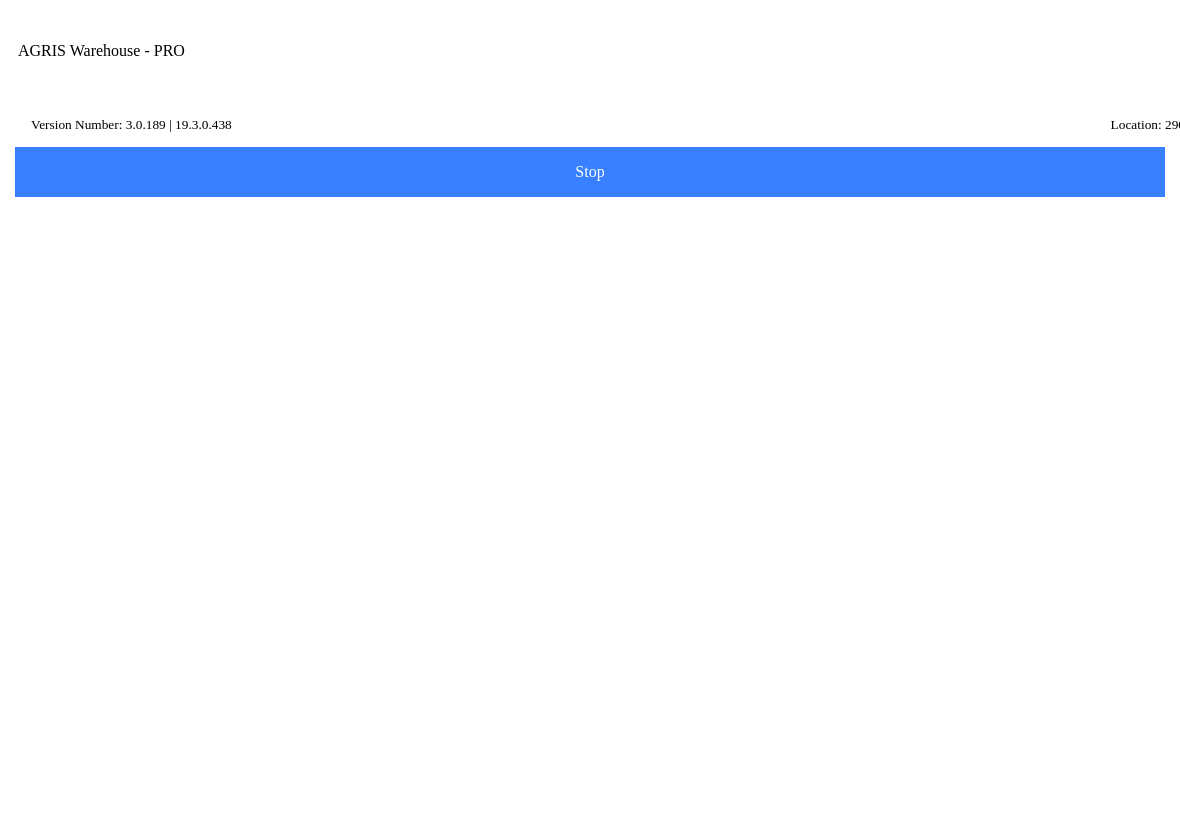 click on "Next" at bounding box center [0, 0] 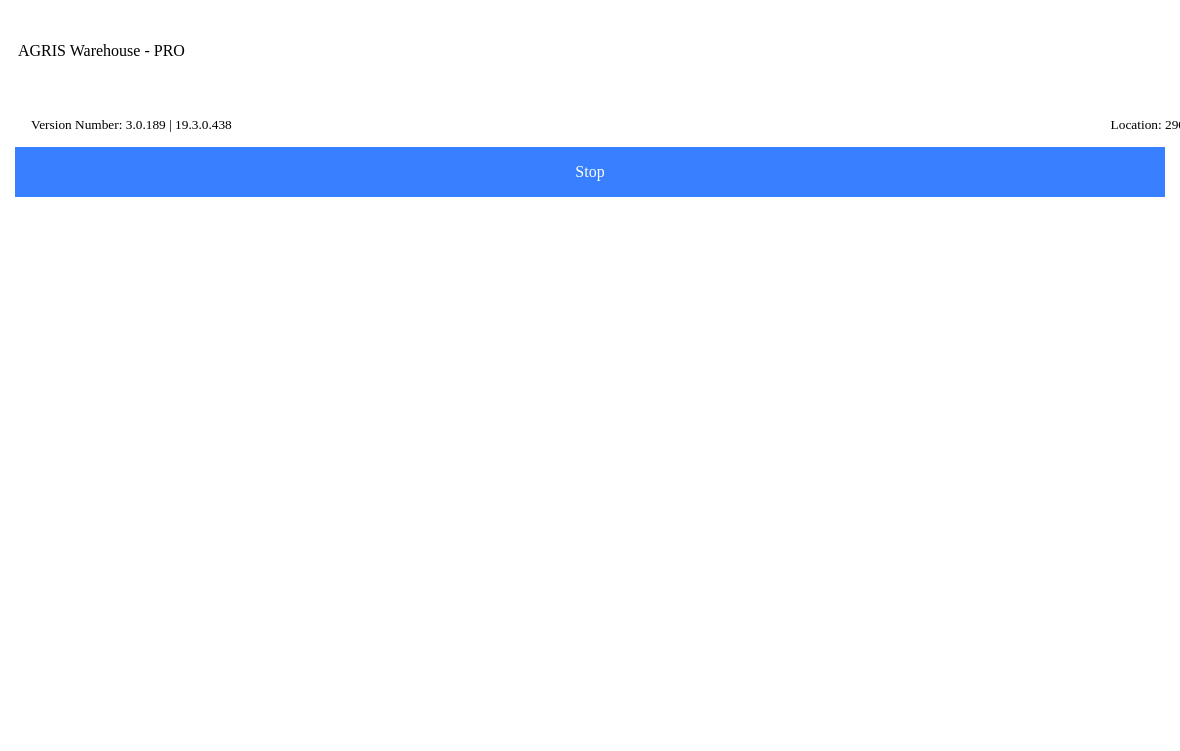 type on "010010" 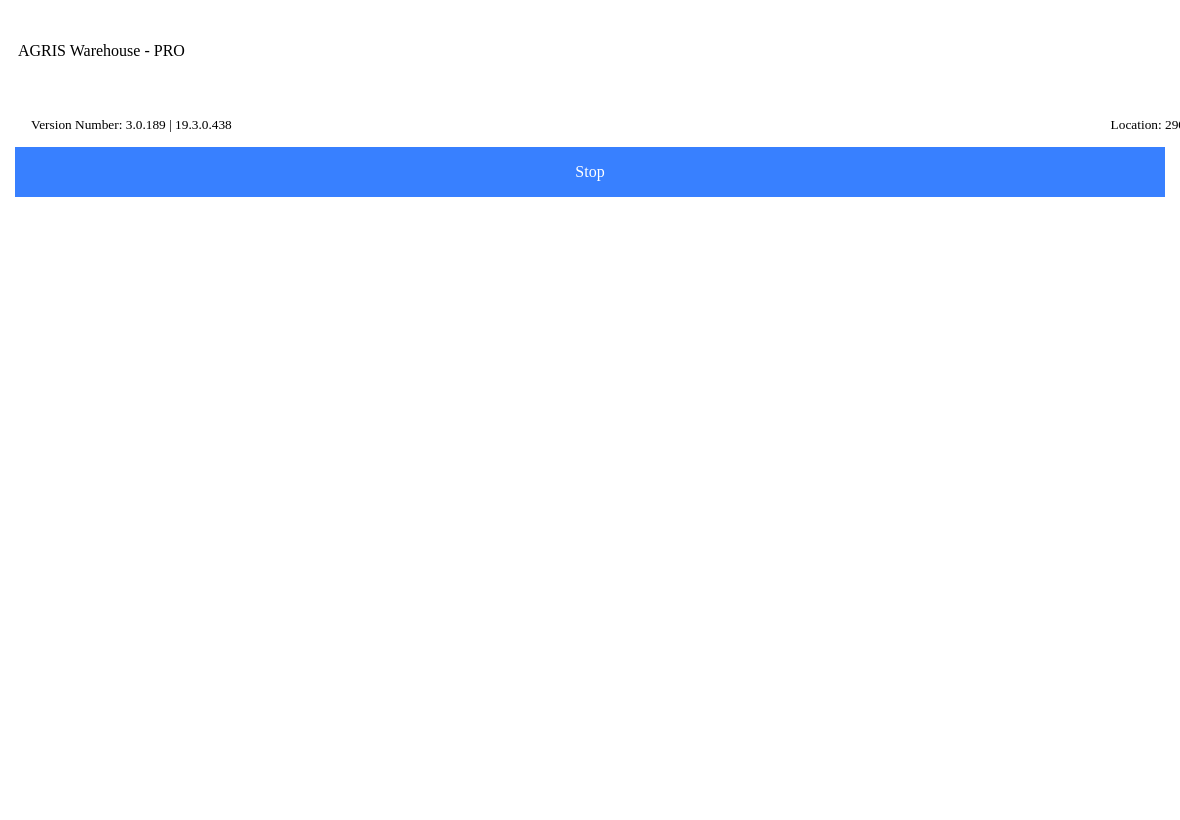 click on "28-0-0 LIQ FERT #'S edited  - (010010)  Price: 3 /LBS On Hand: 8111207371752.339  Position: 0" at bounding box center (590, 574) 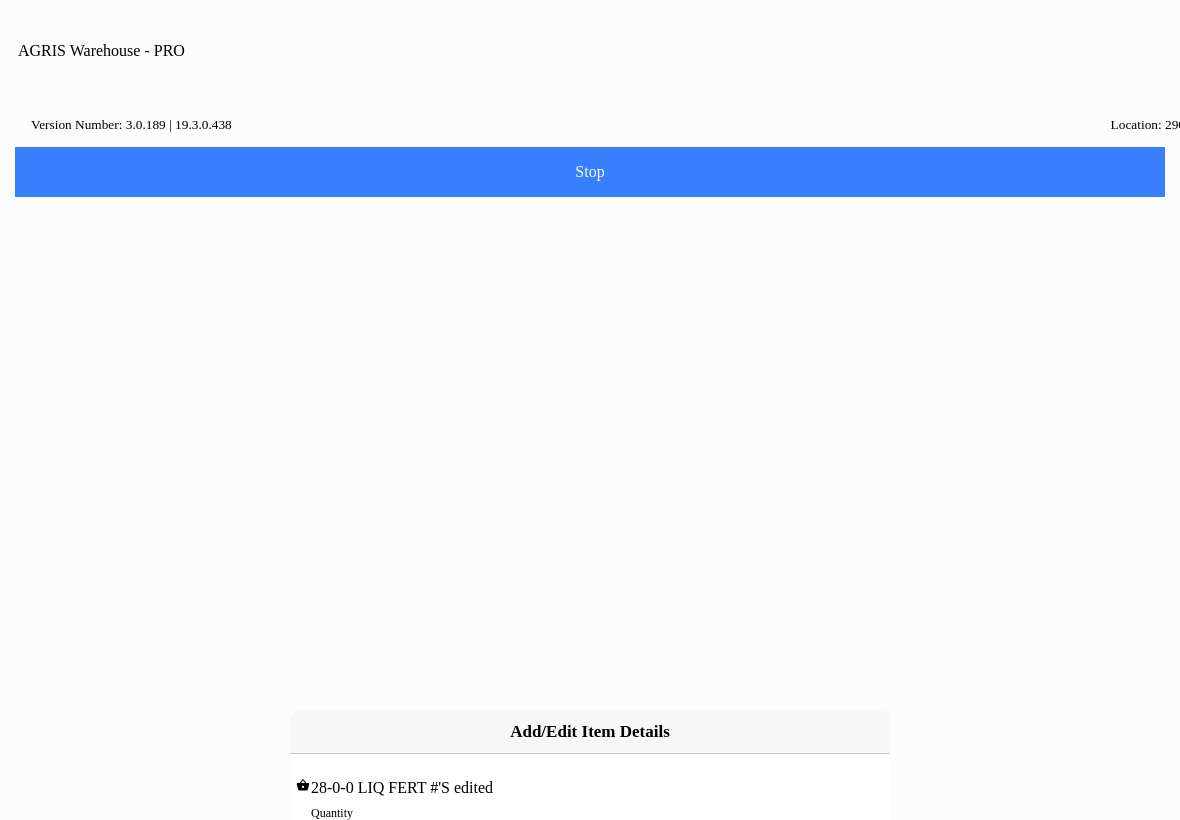 click on "0" at bounding box center [590, 834] 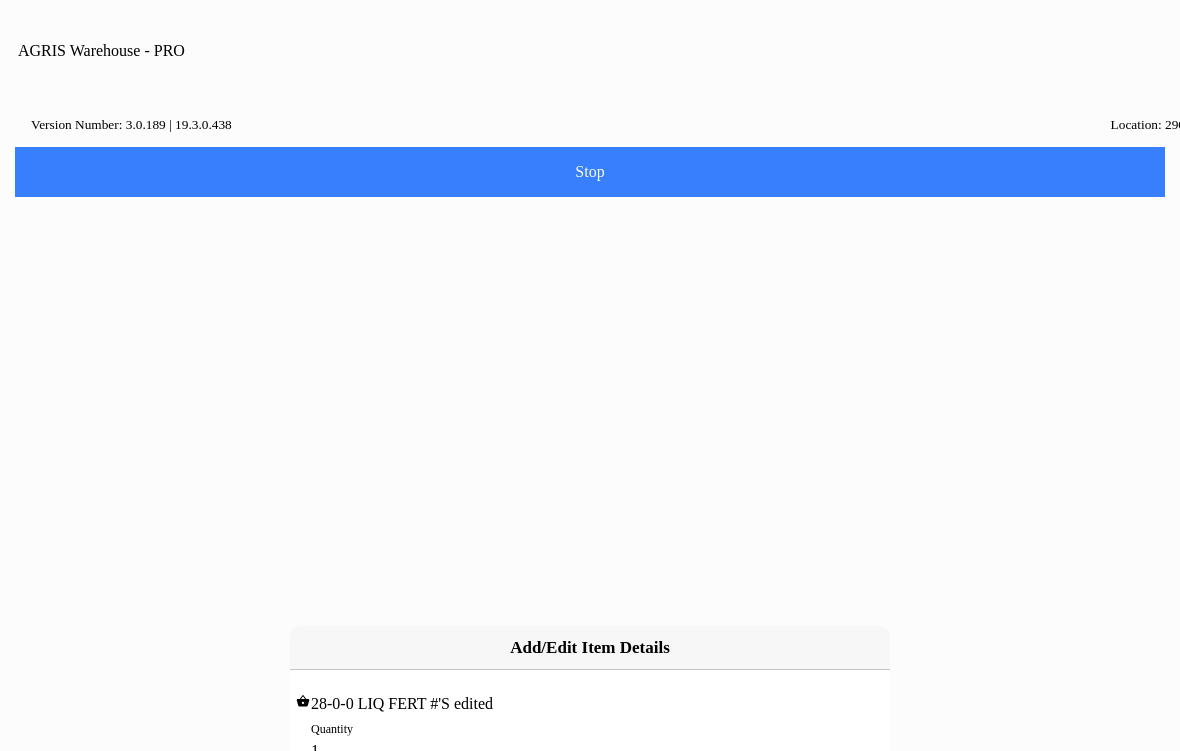 click on "Add" at bounding box center (0, 0) 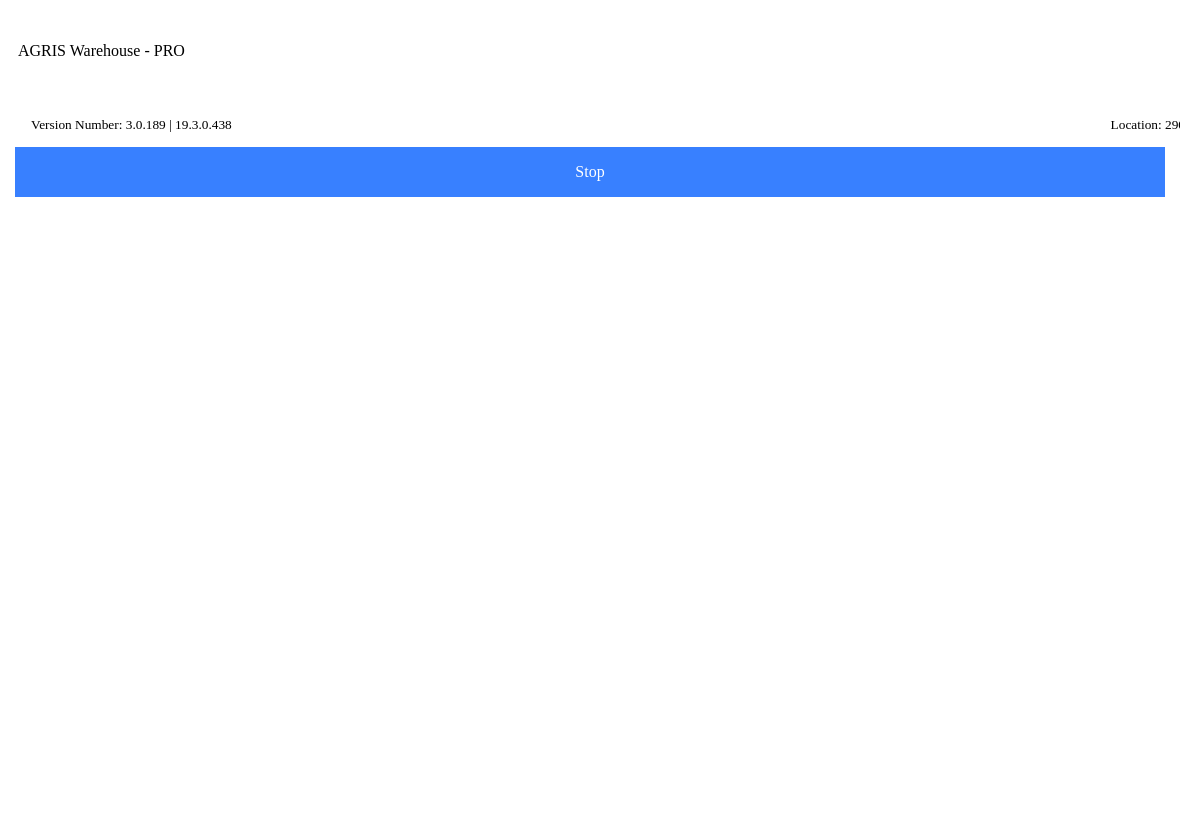 click on "Next" at bounding box center [590, 469] 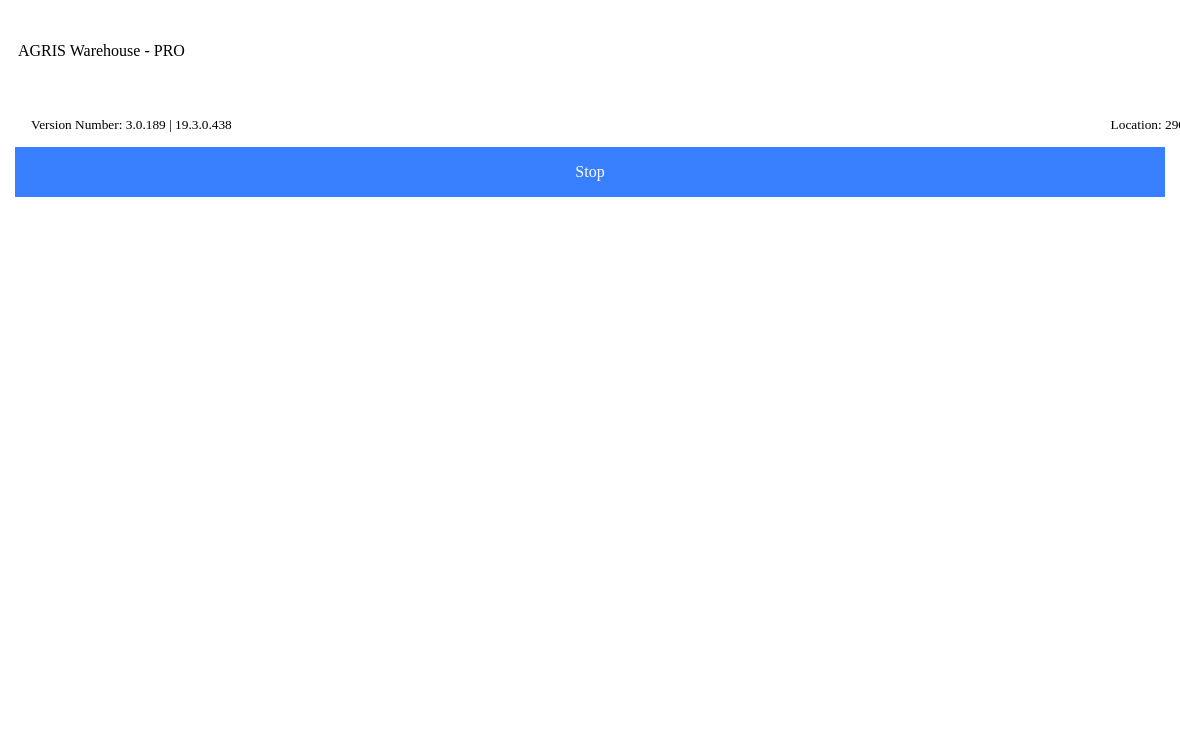 type on "afaq" 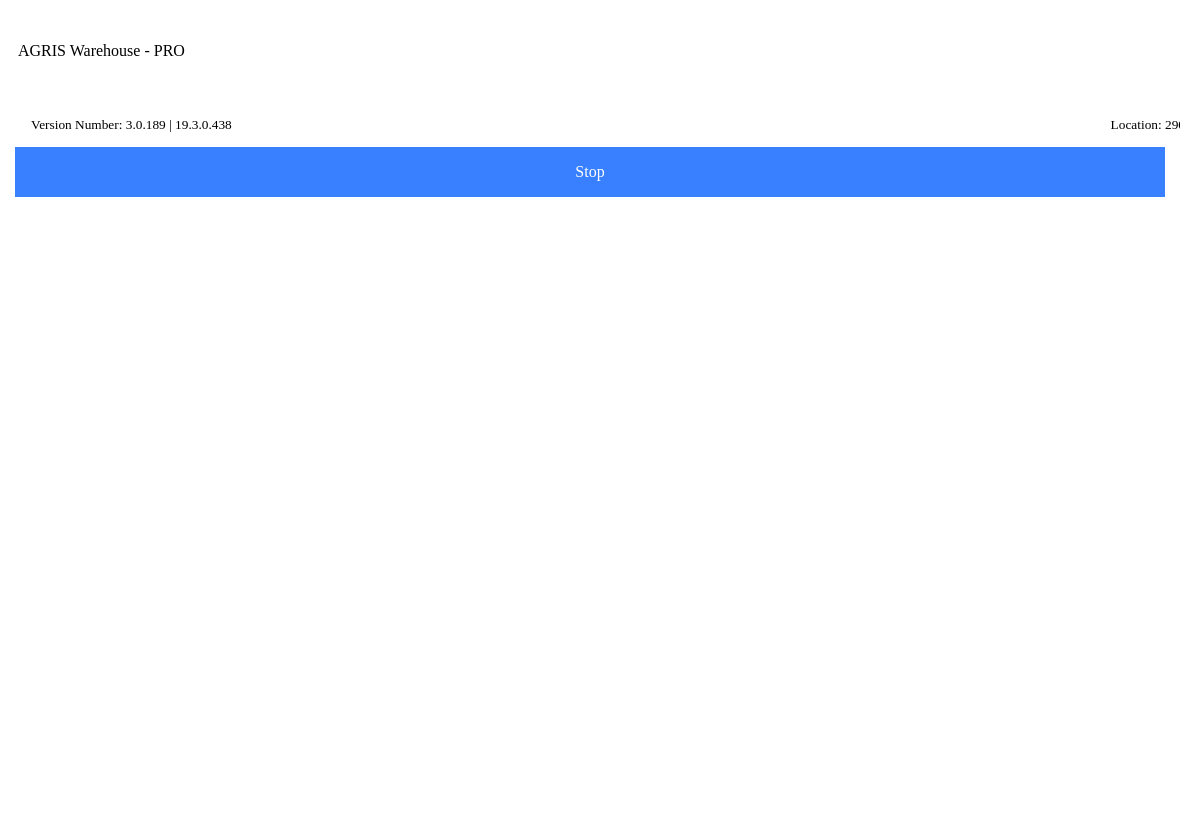 click on "Adress line 1" at bounding box center [590, 608] 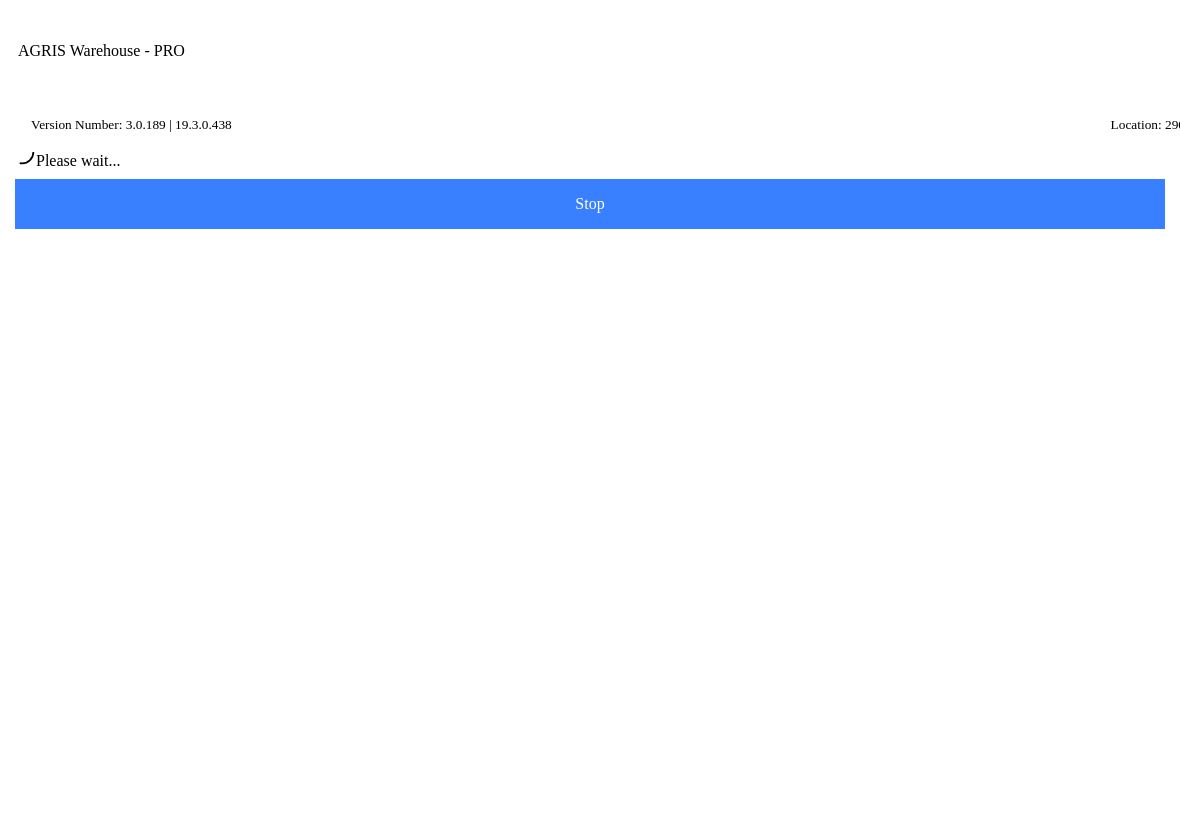 type on "[PERSON_NAME]" 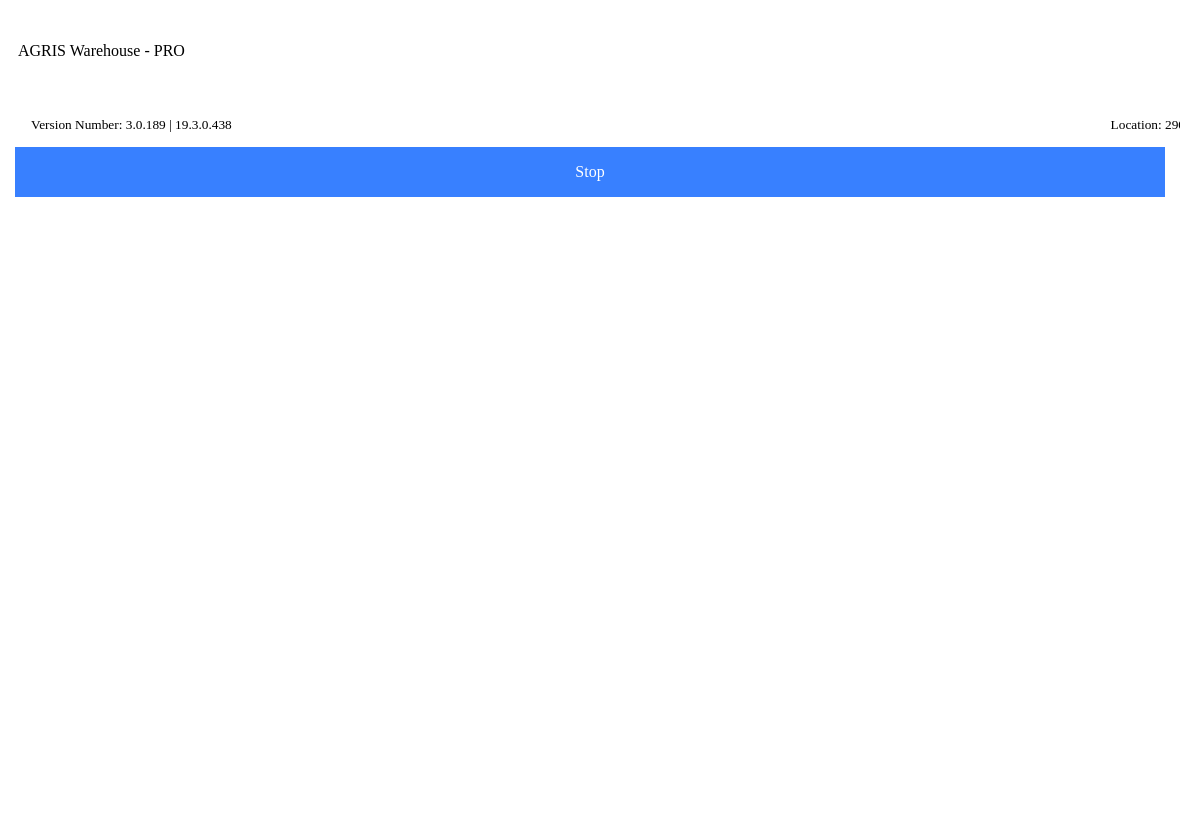 click on "Next" at bounding box center [590, 424] 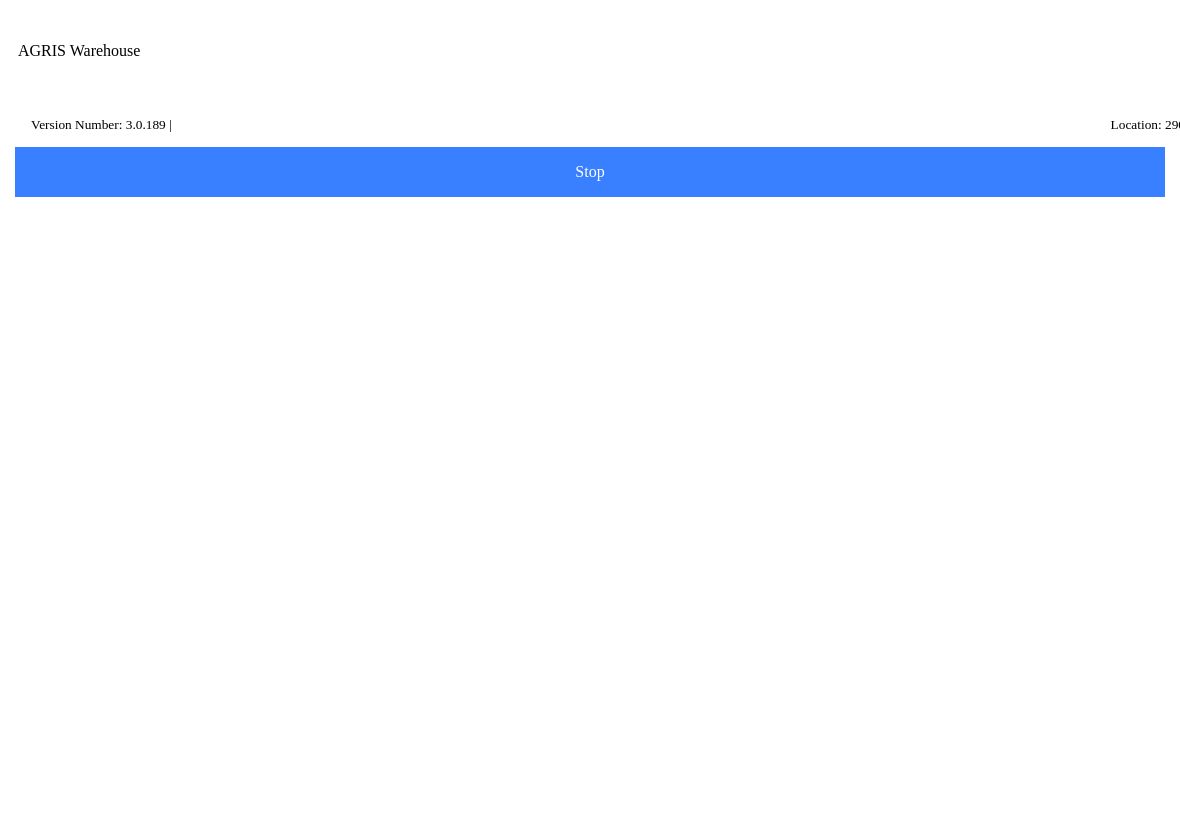 scroll, scrollTop: 0, scrollLeft: 0, axis: both 